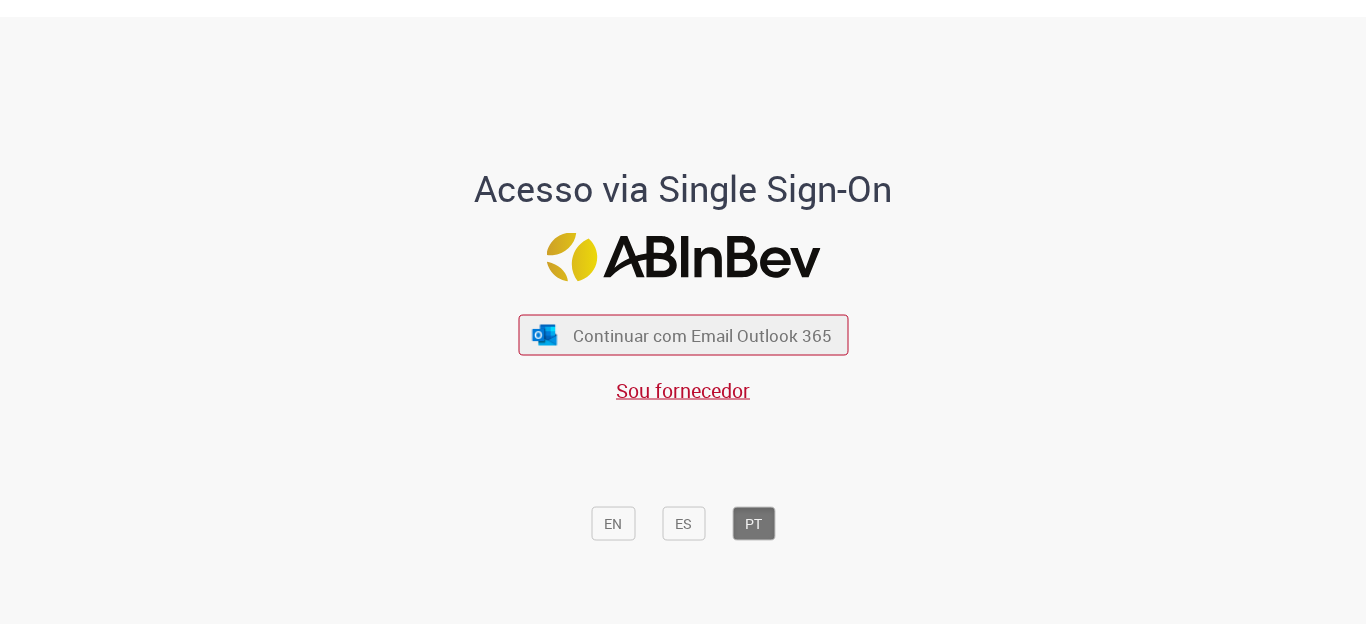 scroll, scrollTop: 0, scrollLeft: 0, axis: both 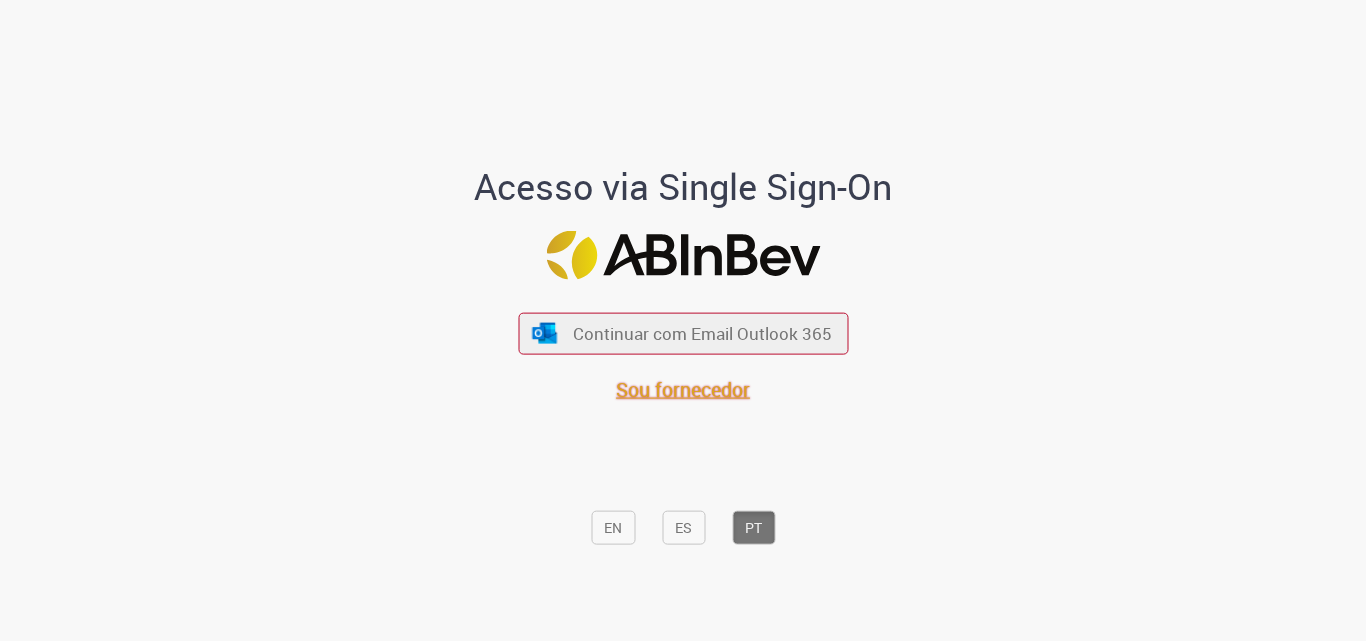 click on "Sou fornecedor" at bounding box center [683, 388] 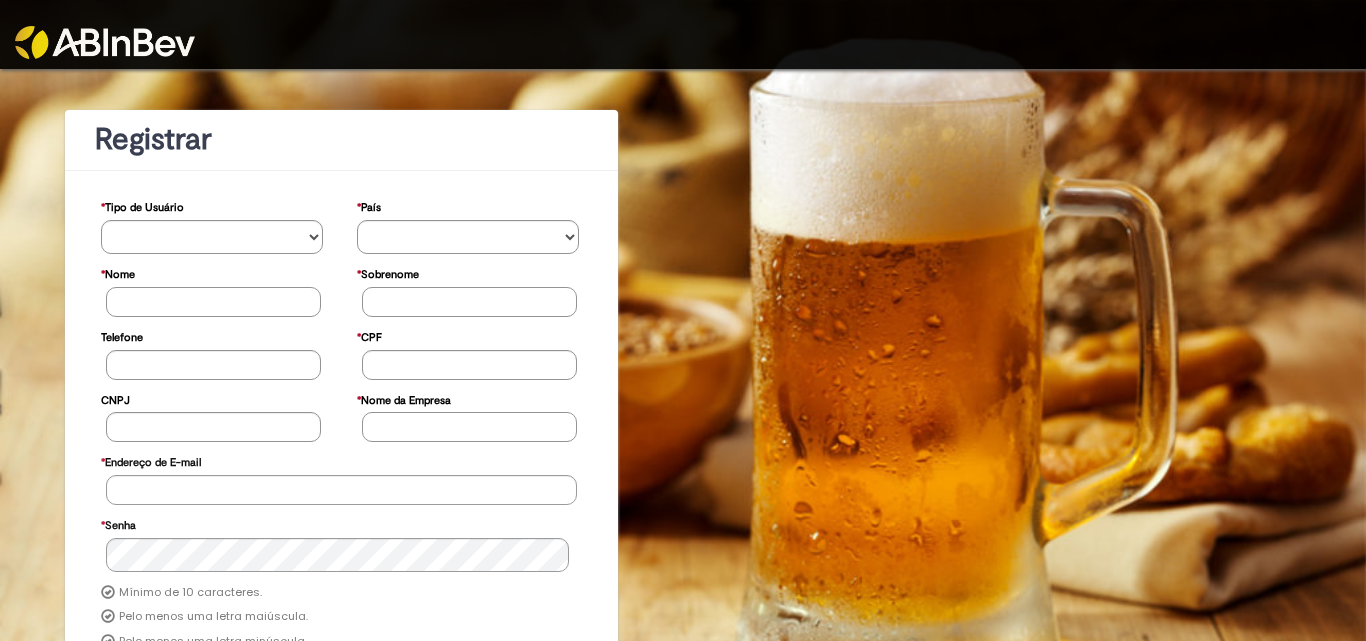 scroll, scrollTop: 0, scrollLeft: 0, axis: both 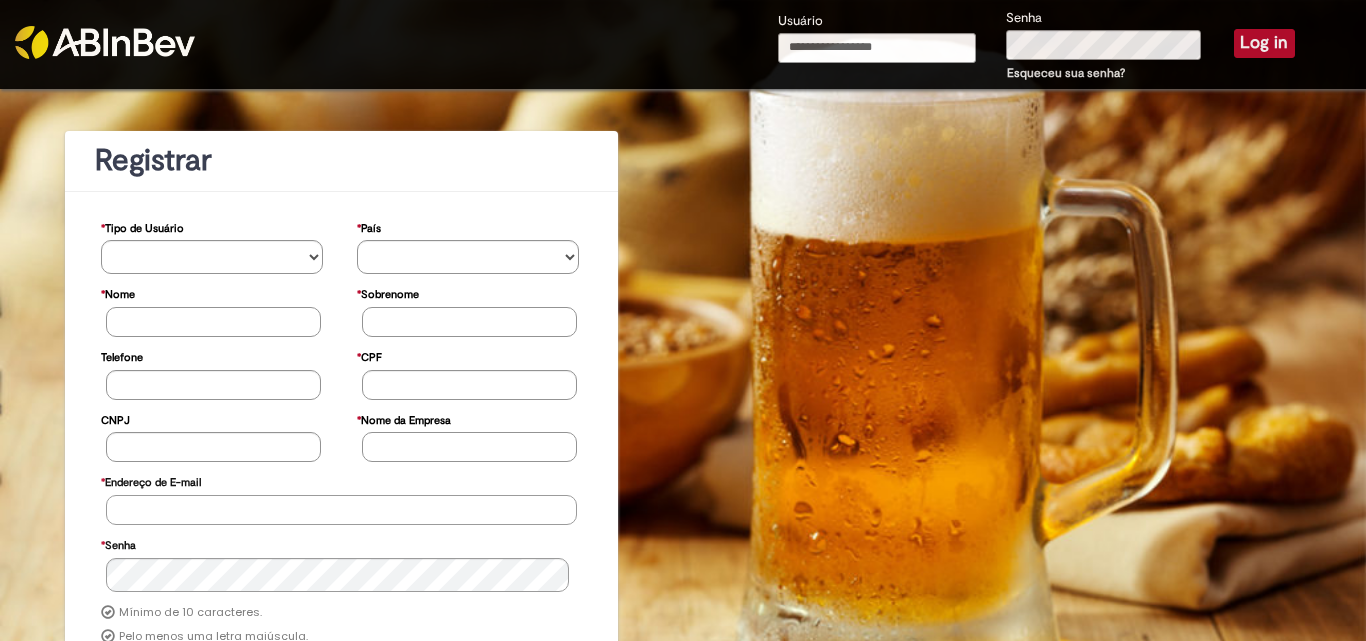 type on "**********" 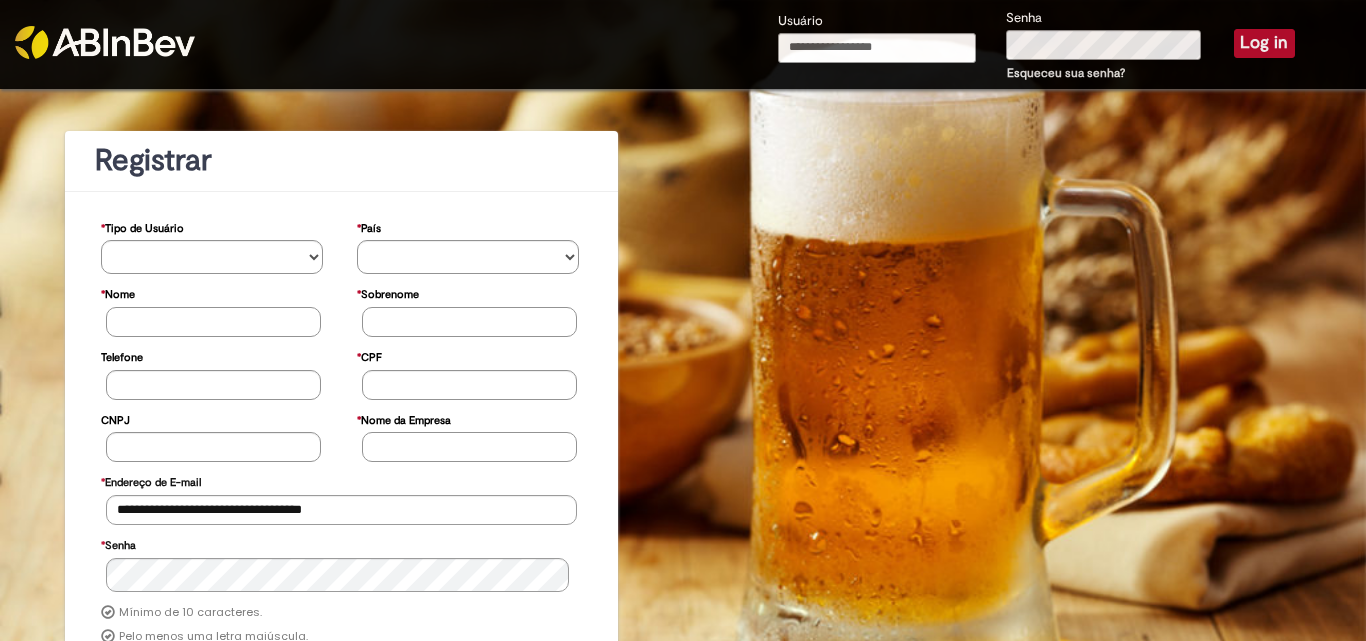 type on "**********" 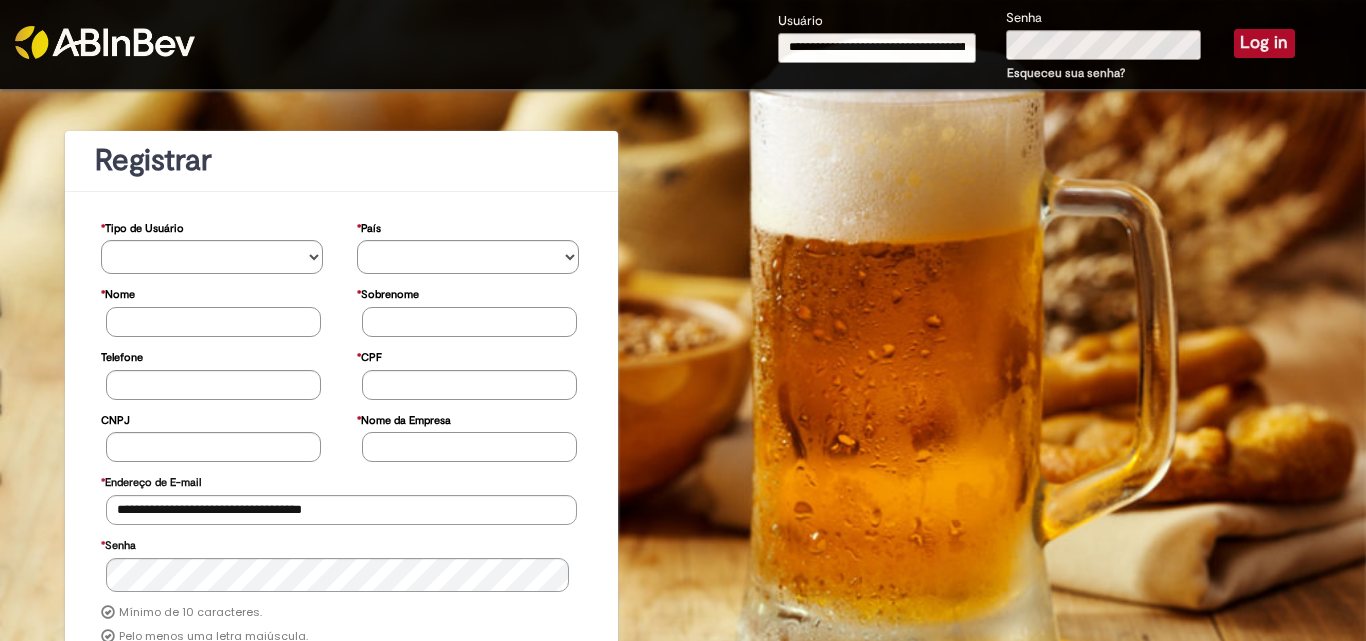 click on "Log in" at bounding box center [1264, 43] 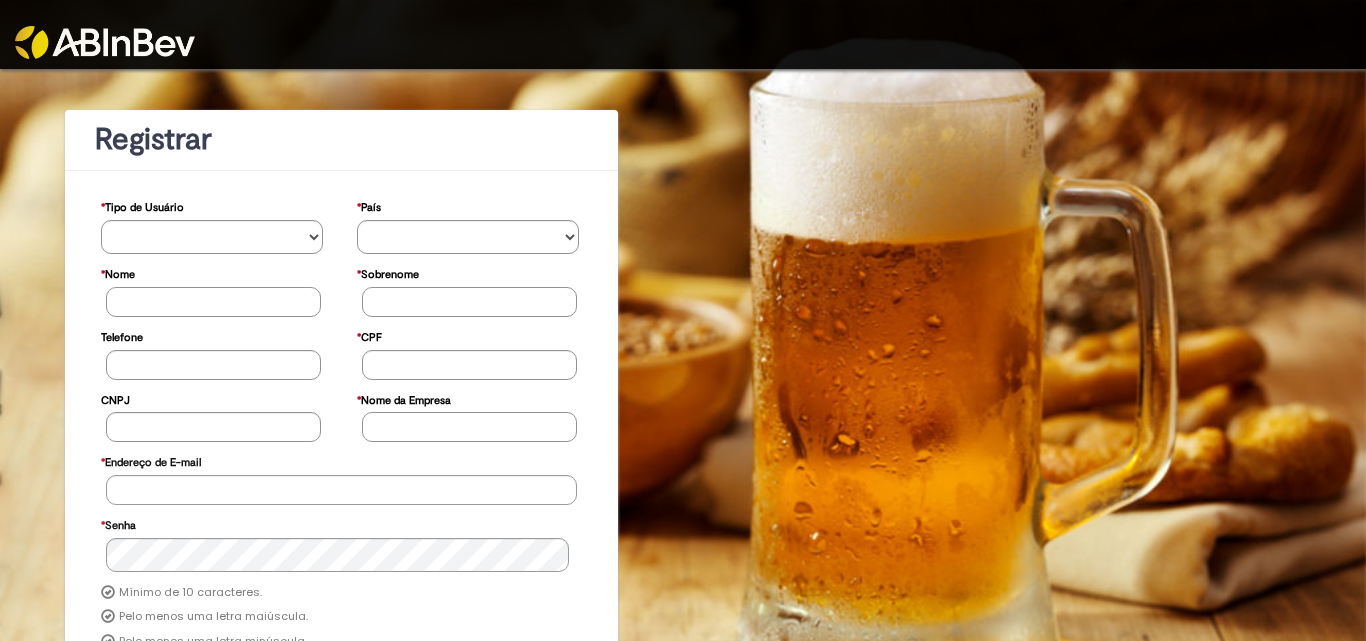 scroll, scrollTop: 0, scrollLeft: 0, axis: both 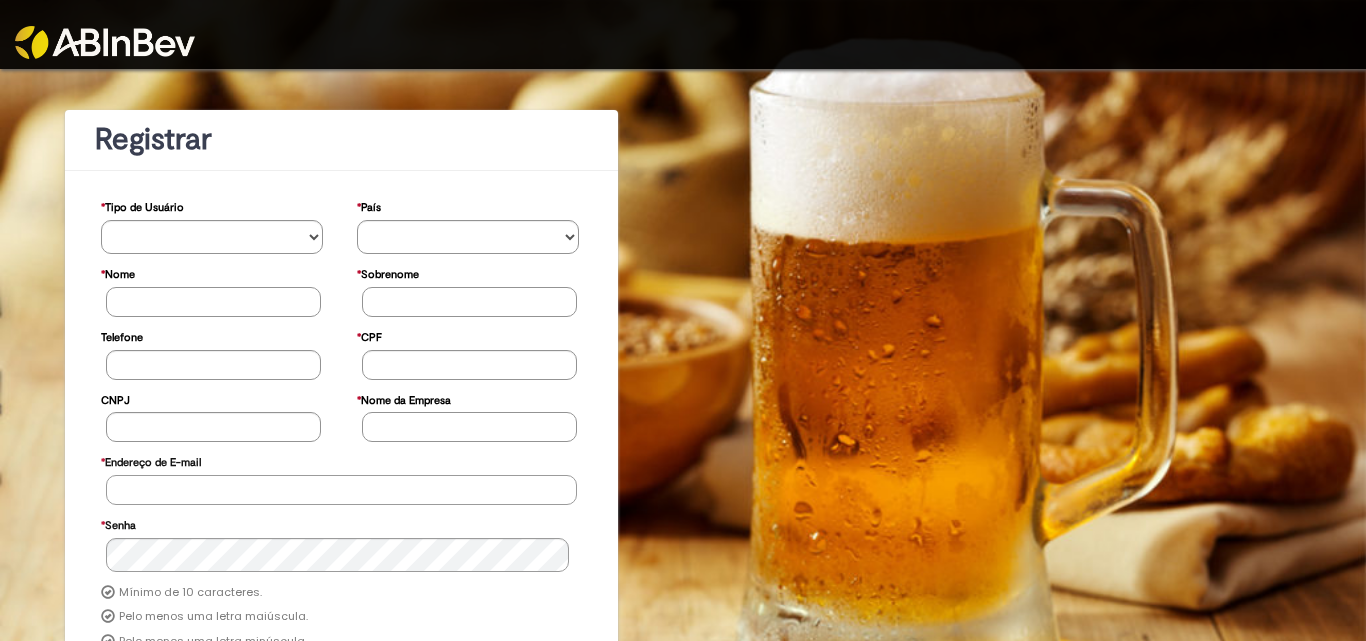 type on "**********" 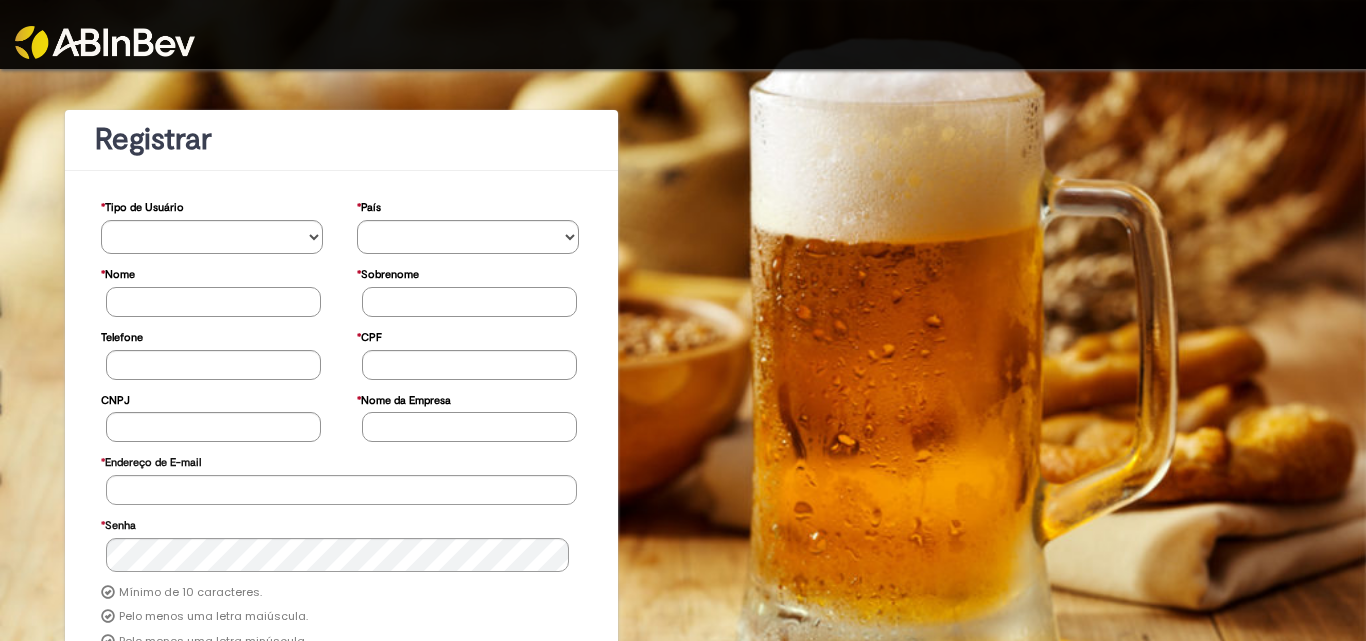 scroll, scrollTop: 0, scrollLeft: 0, axis: both 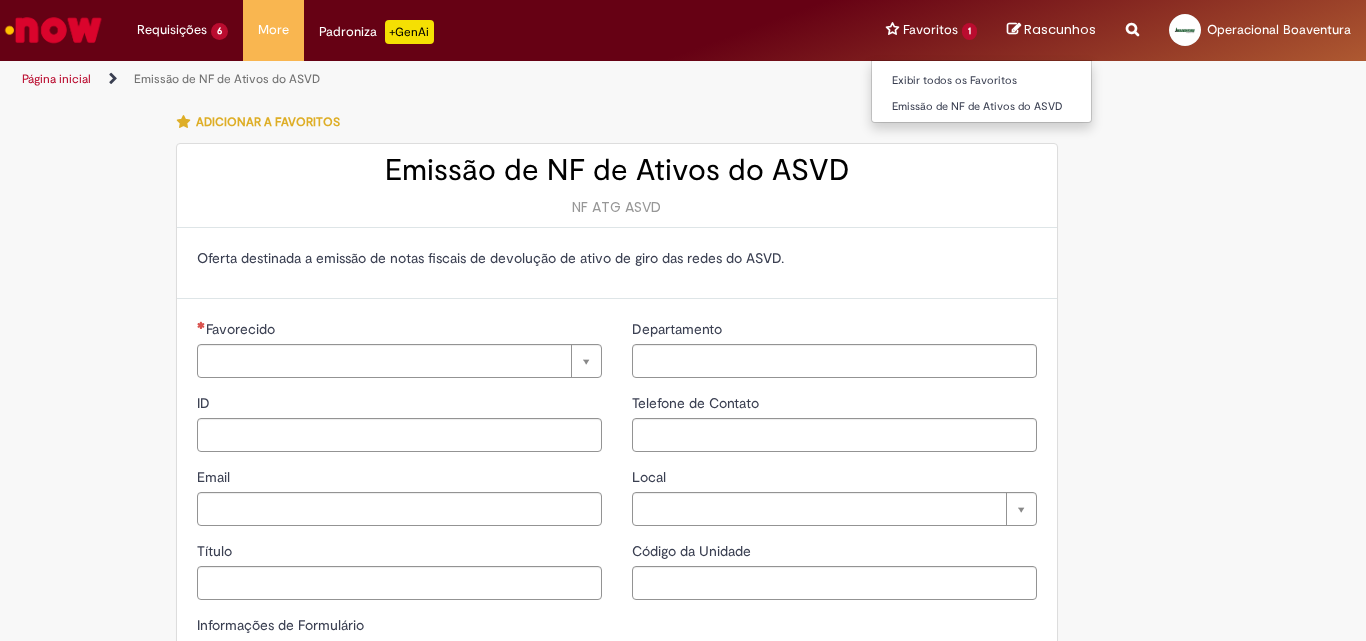 type on "**********" 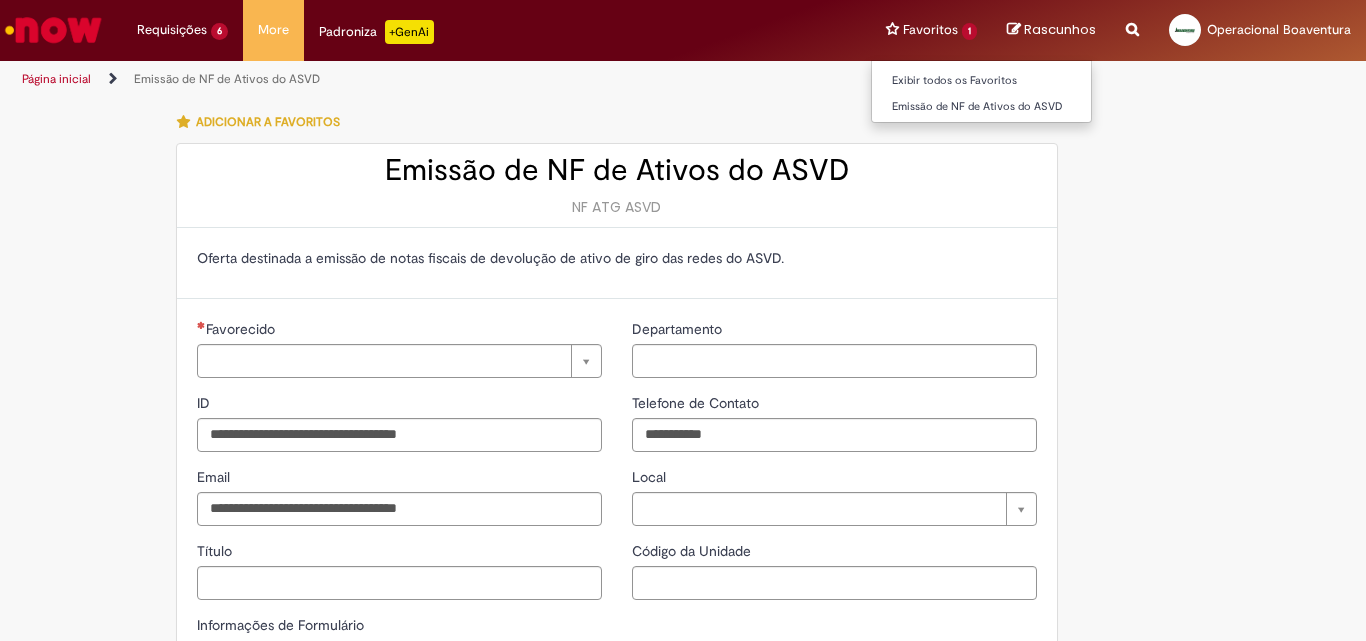 scroll, scrollTop: 0, scrollLeft: 0, axis: both 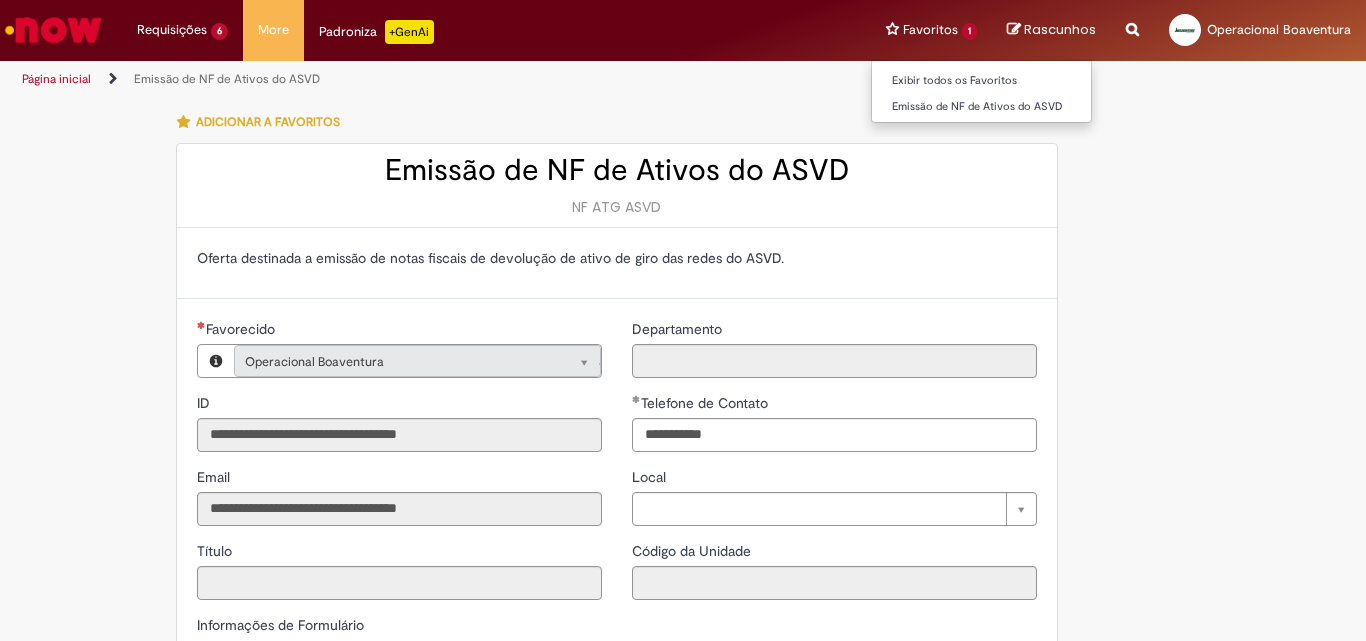type on "**********" 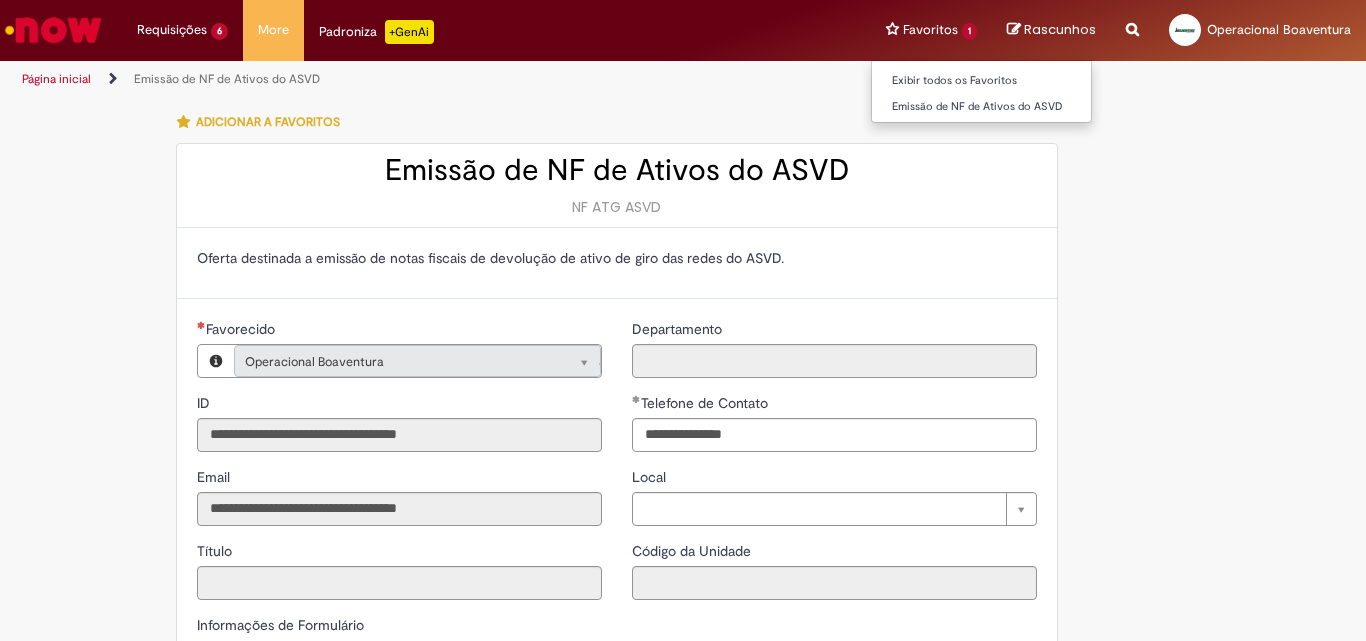 type on "**********" 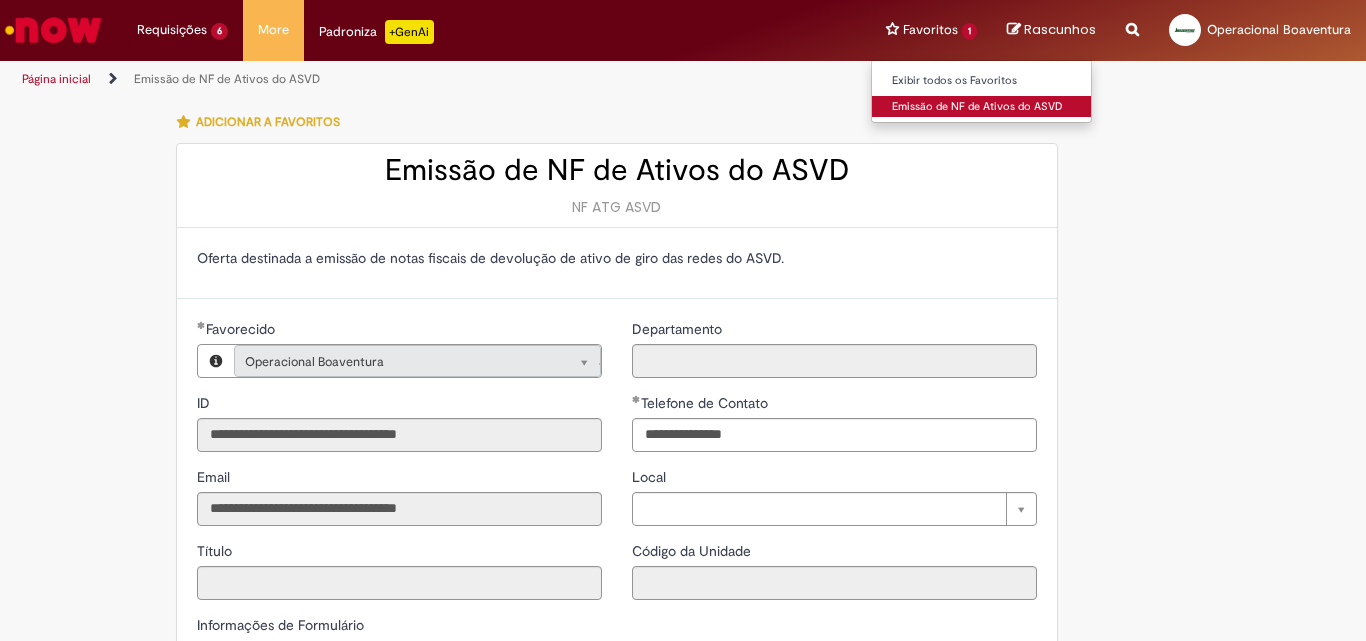 click on "Emissão de NF de Ativos do ASVD" at bounding box center [982, 107] 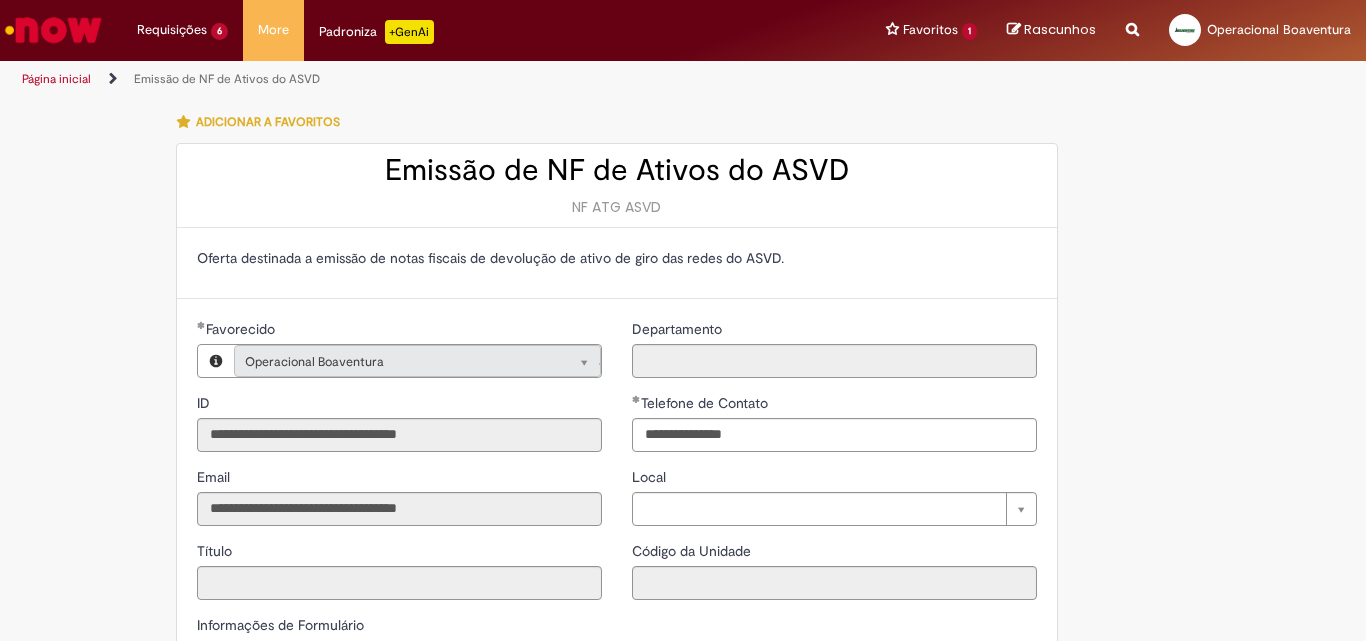 scroll, scrollTop: 267, scrollLeft: 0, axis: vertical 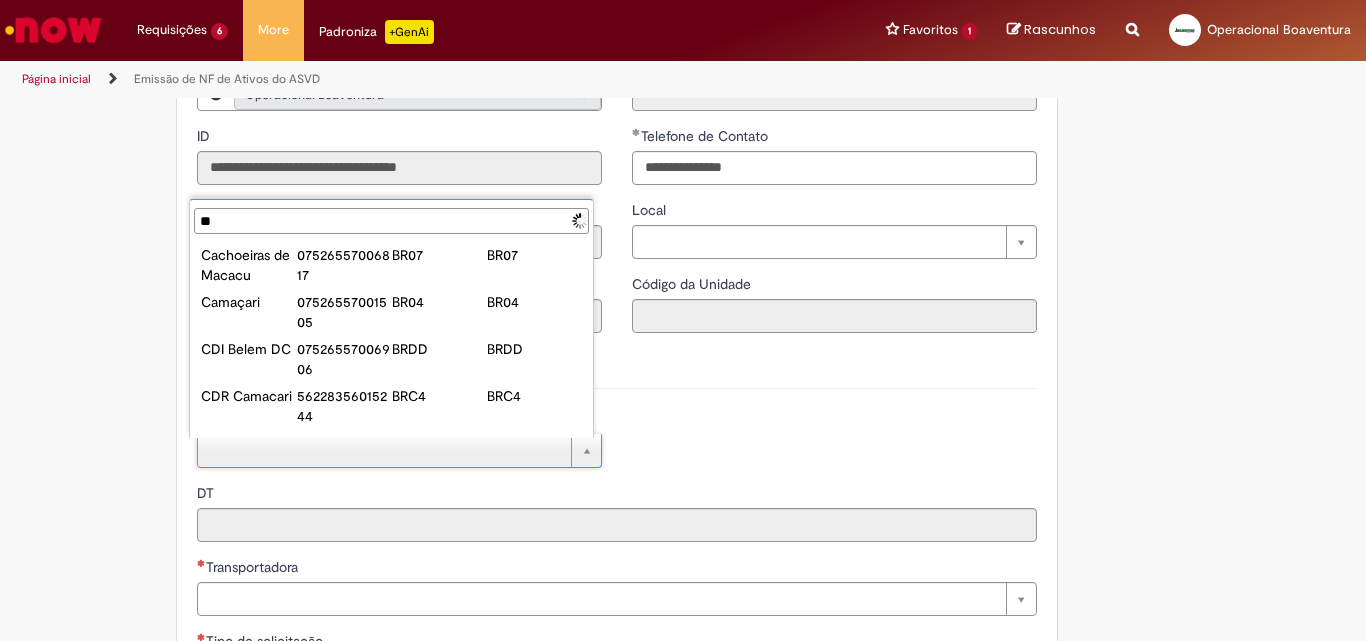 type on "***" 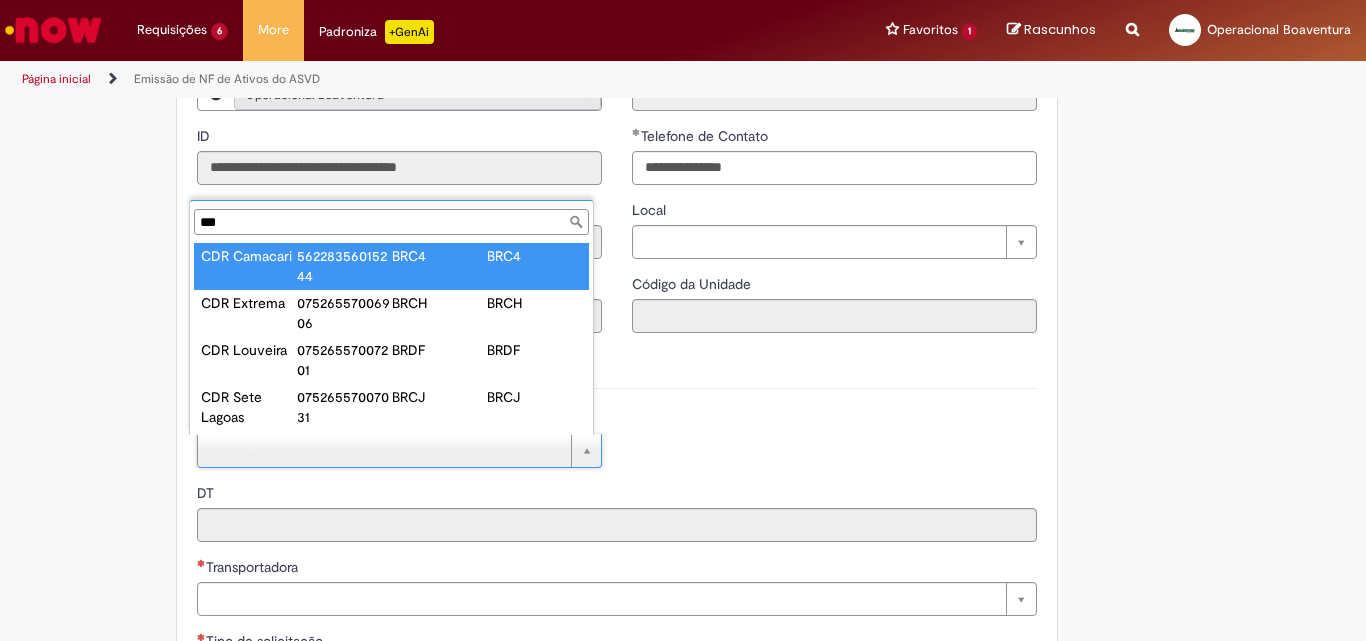 type on "**********" 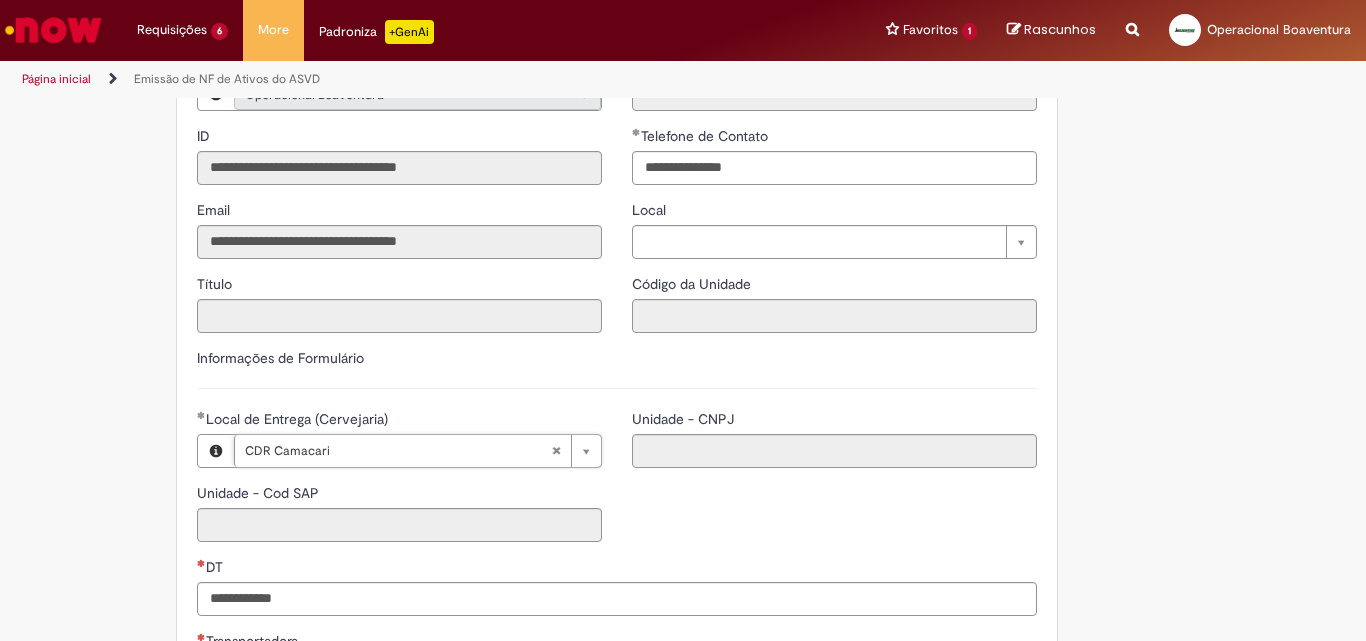 type on "****" 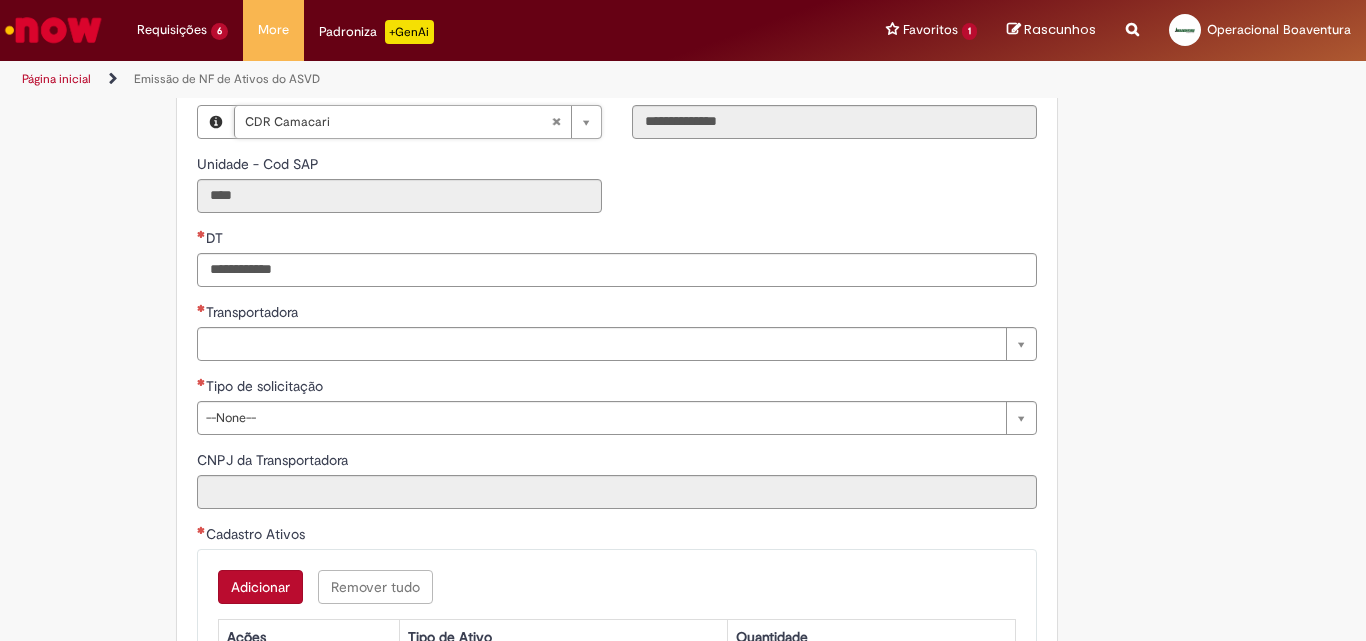scroll, scrollTop: 533, scrollLeft: 0, axis: vertical 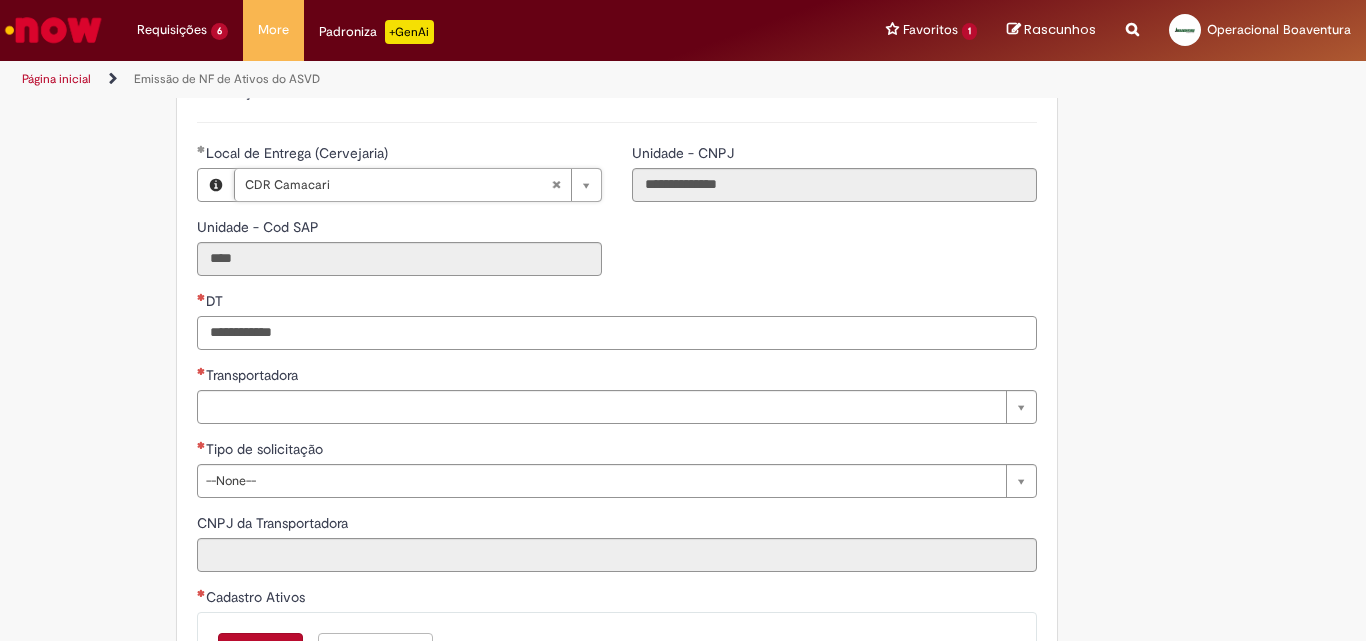 click on "DT" at bounding box center (617, 333) 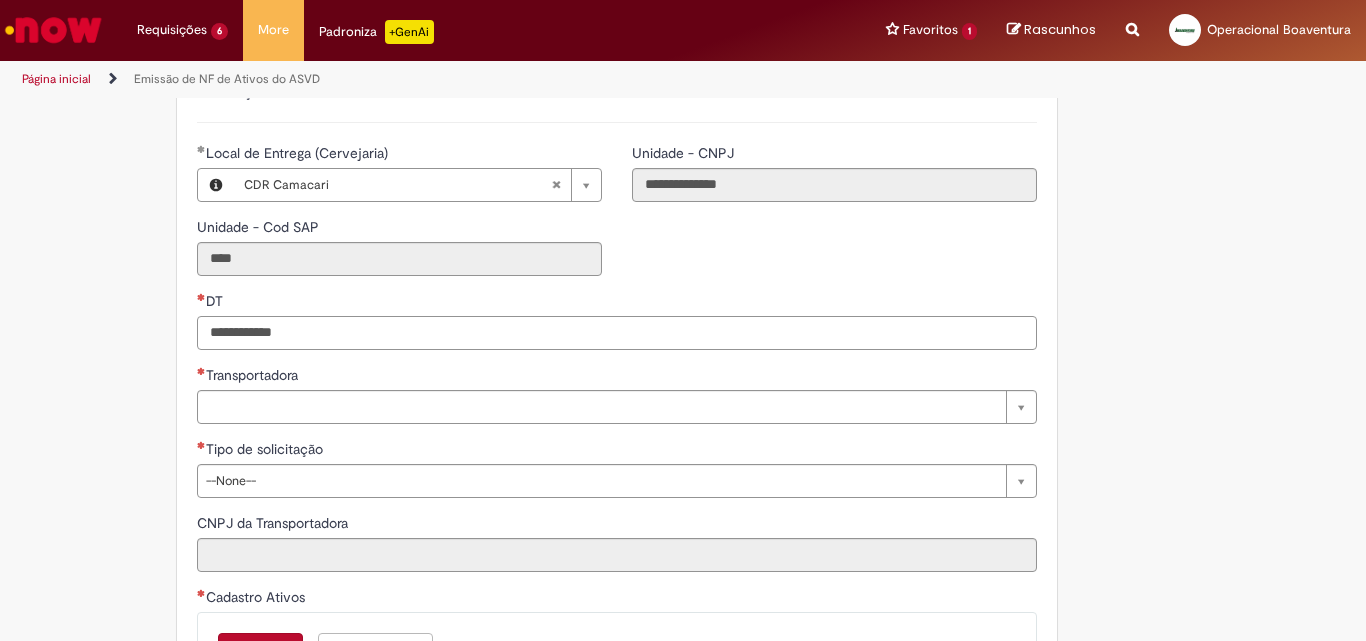 click on "DT" at bounding box center (617, 333) 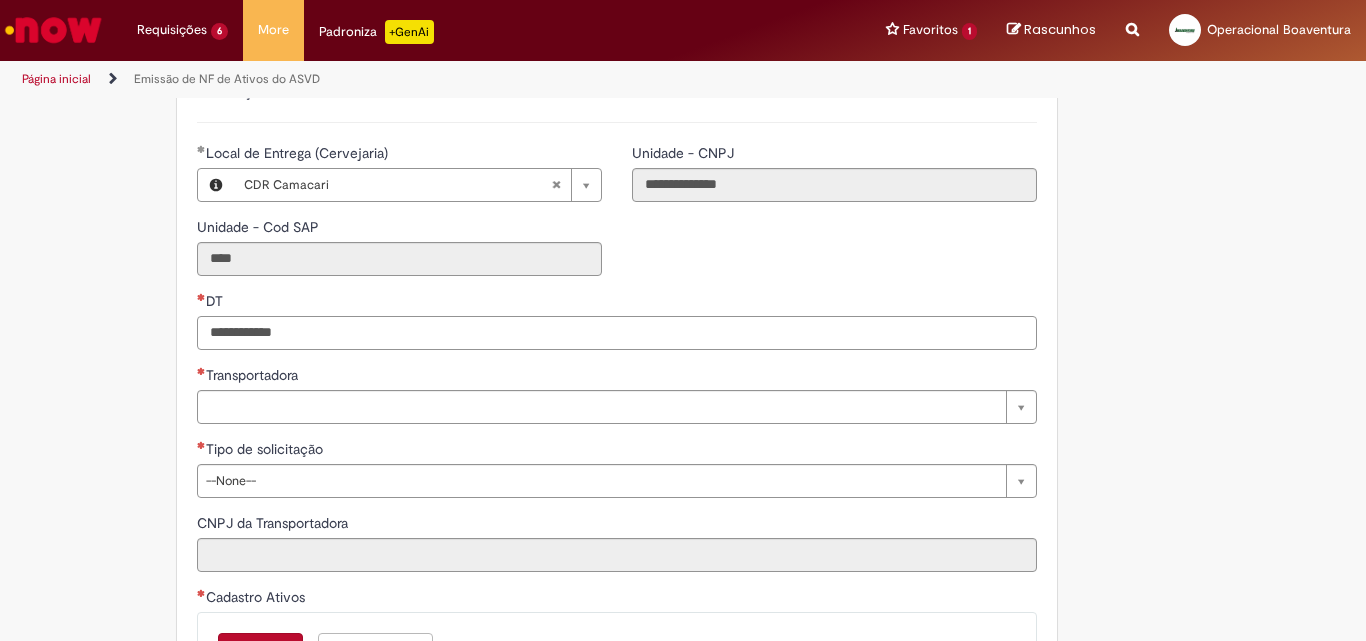 paste on "**********" 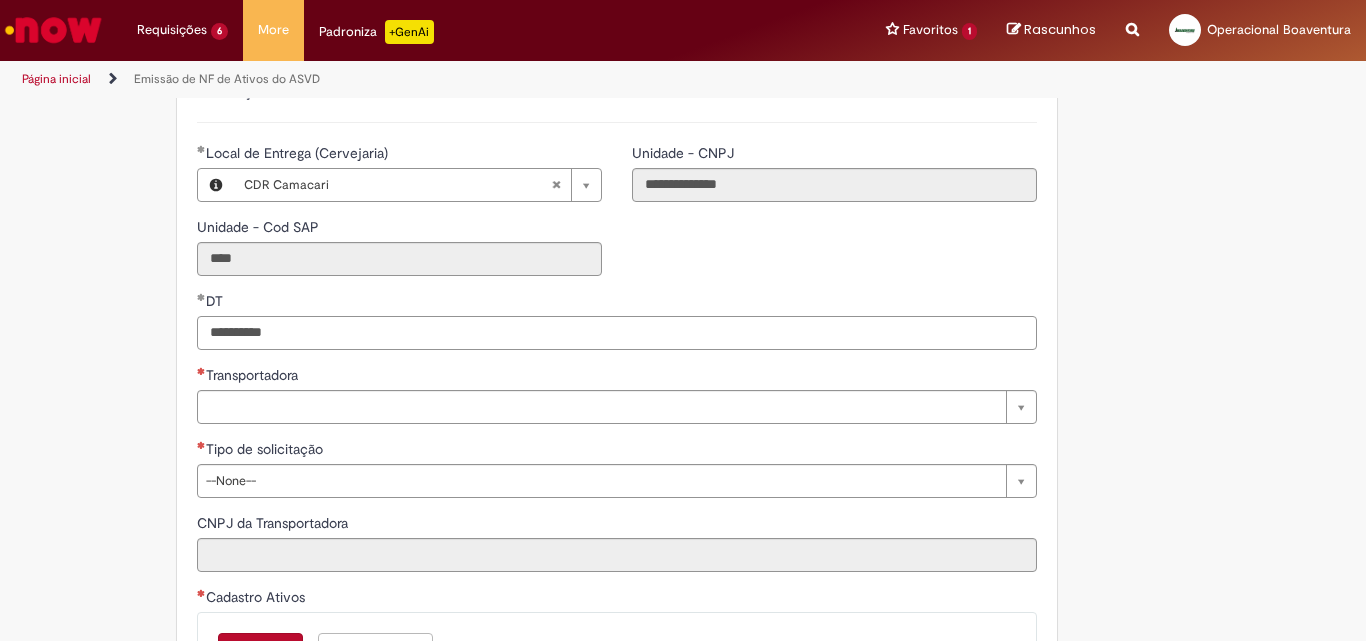 type on "**********" 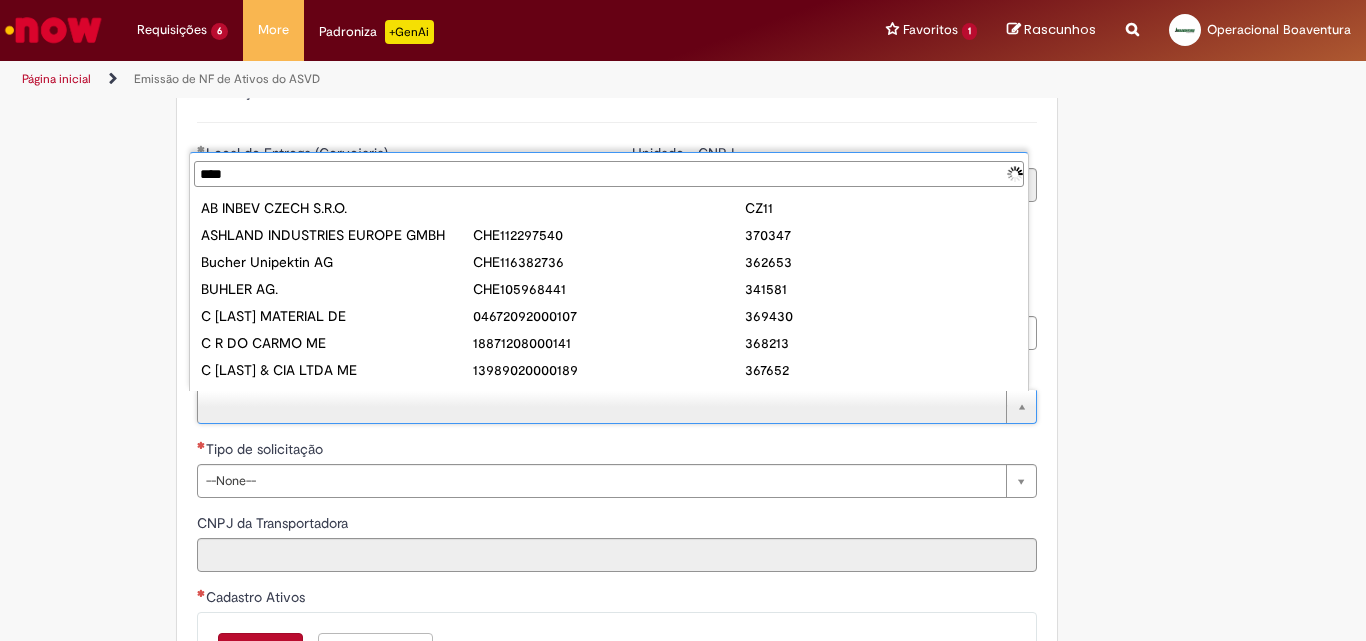 type on "*****" 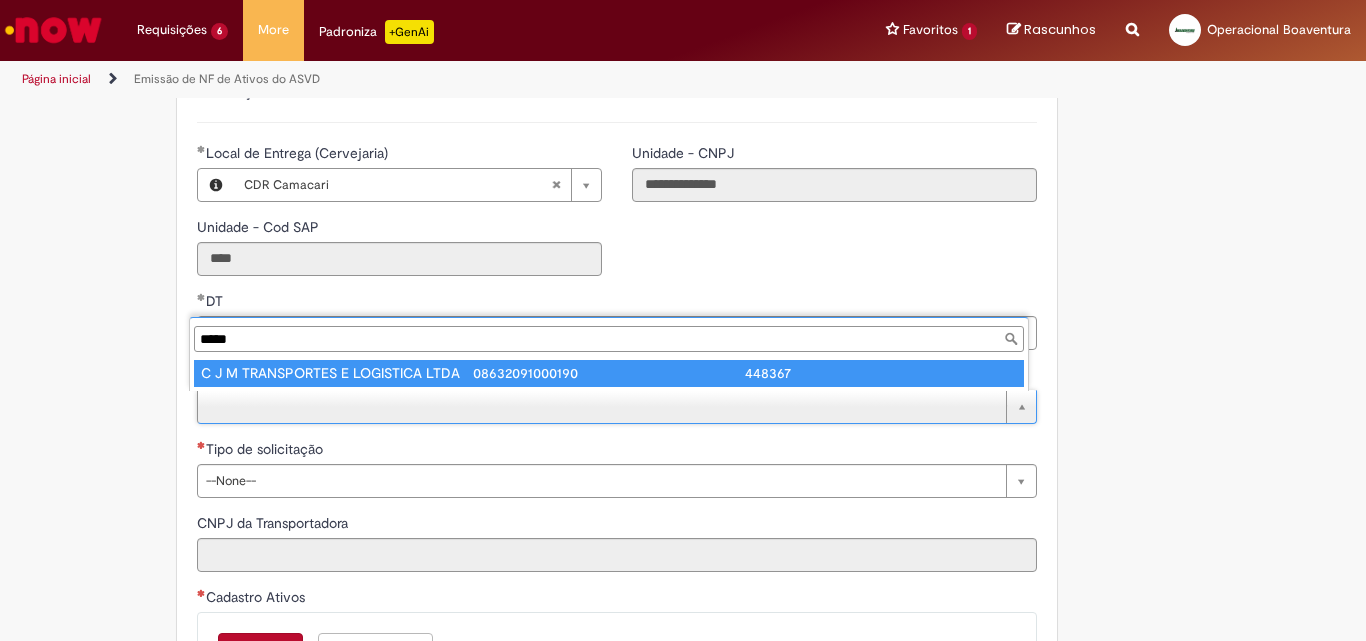 type on "**********" 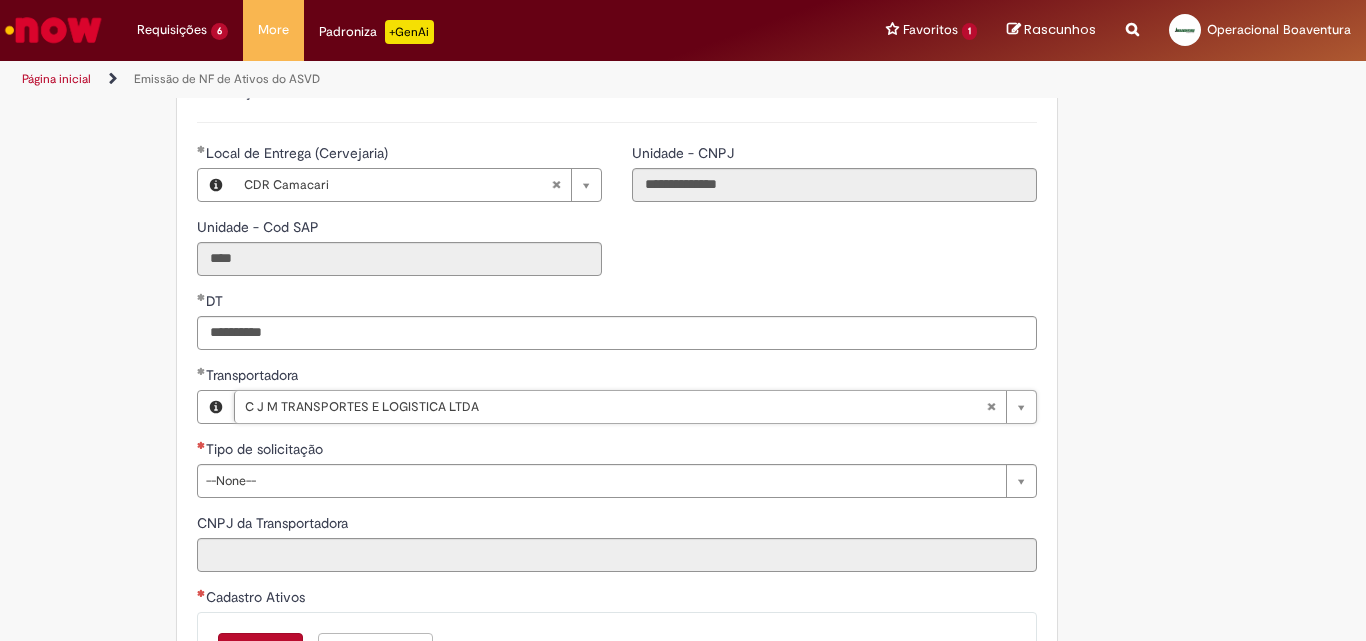 type on "**********" 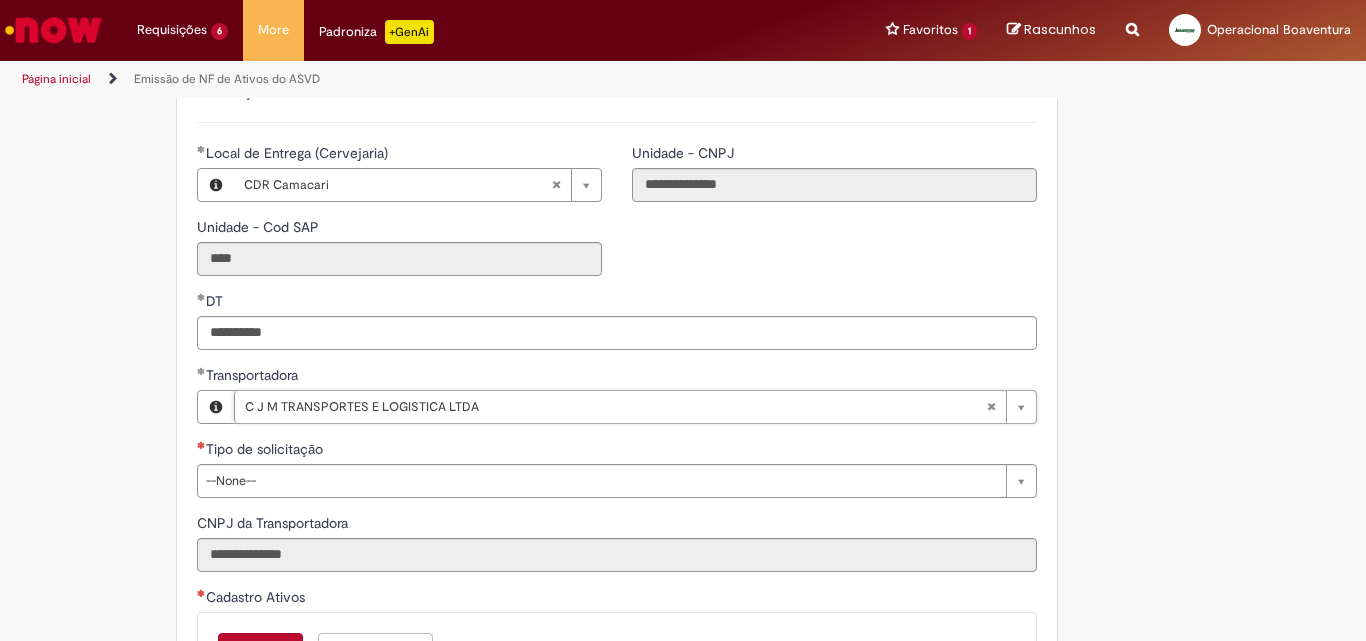 scroll, scrollTop: 667, scrollLeft: 0, axis: vertical 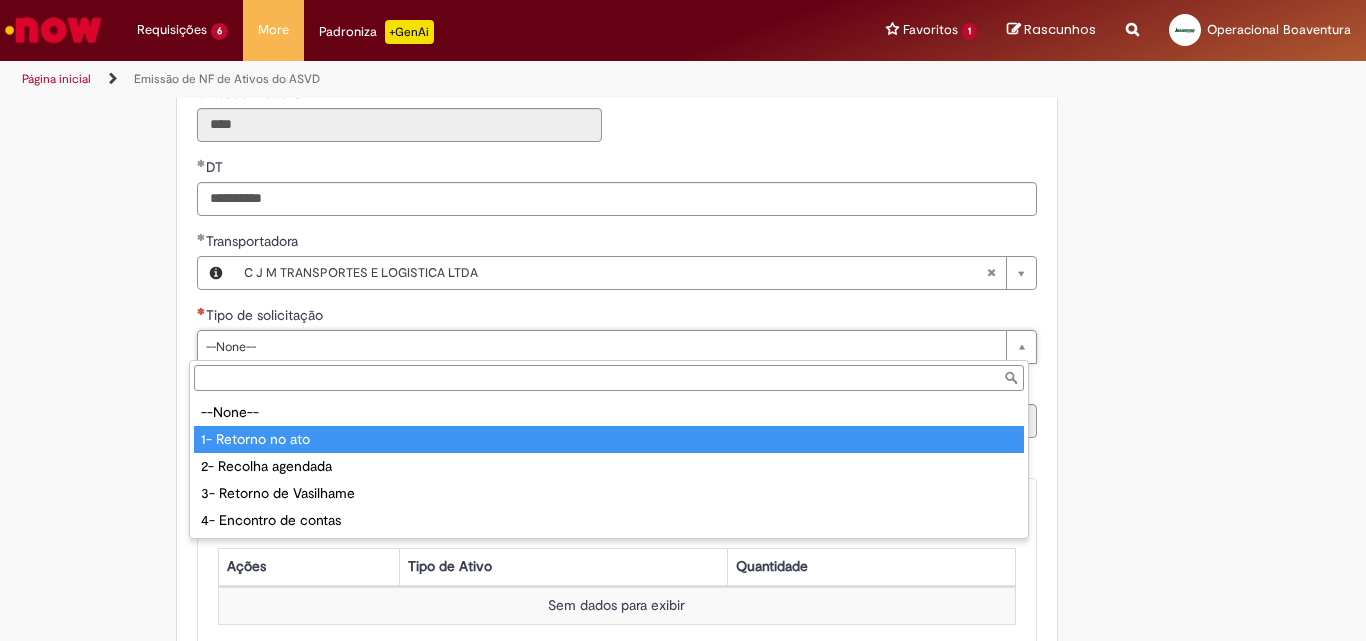 type on "**********" 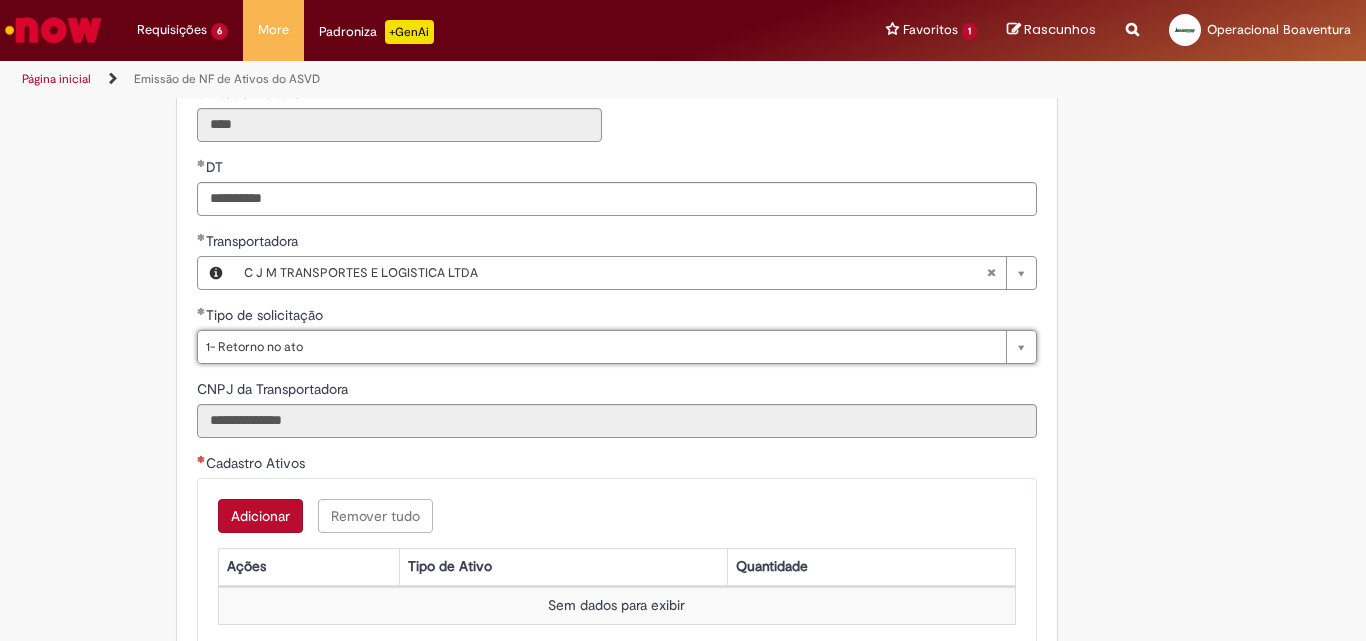 scroll, scrollTop: 933, scrollLeft: 0, axis: vertical 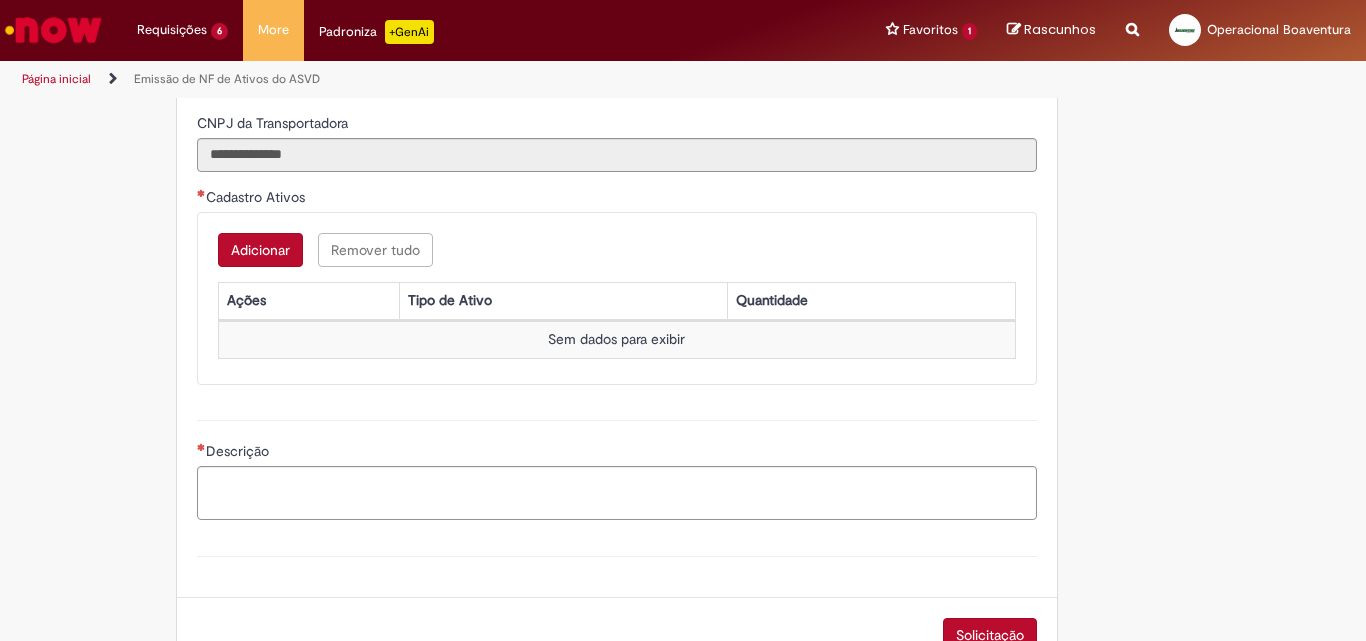 click on "Adicionar" at bounding box center (260, 250) 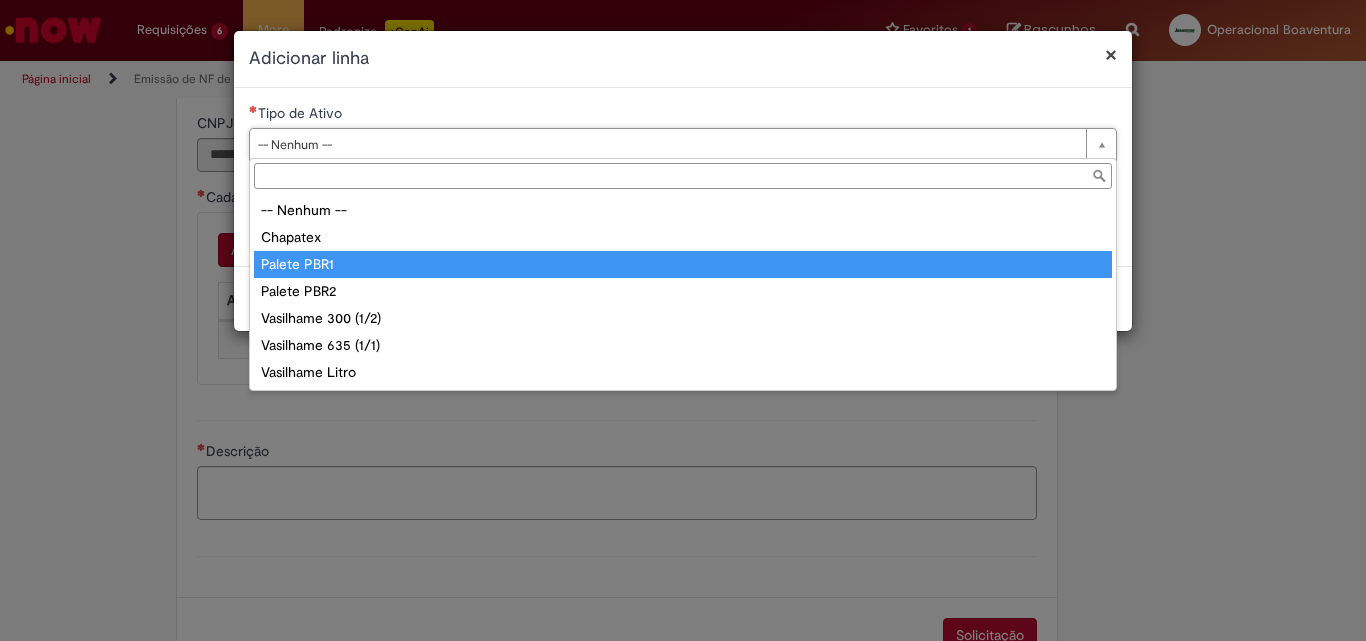 type on "**********" 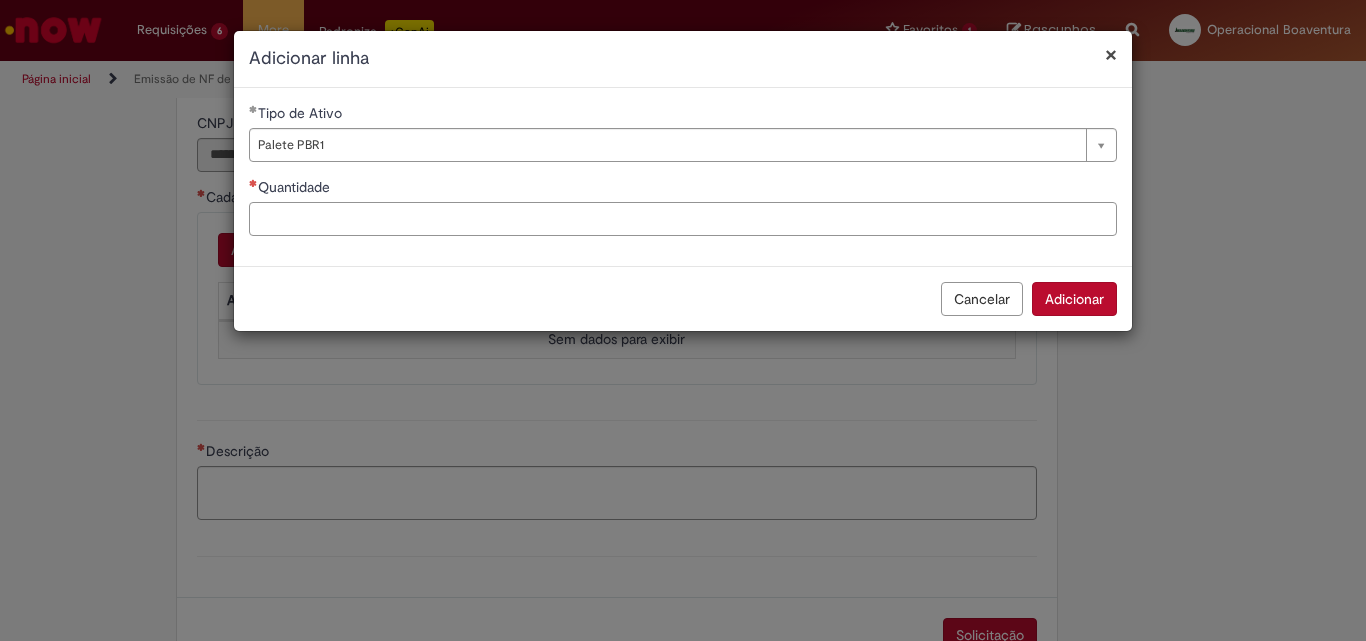 click on "Quantidade" at bounding box center [683, 219] 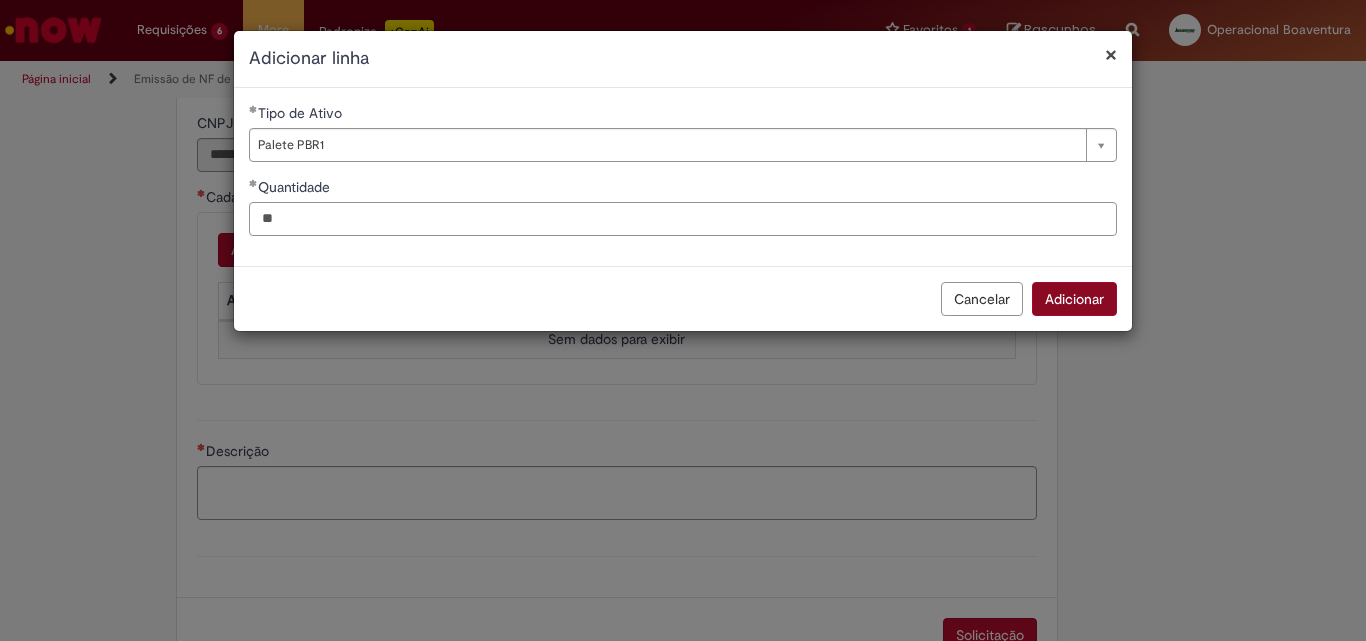type on "**" 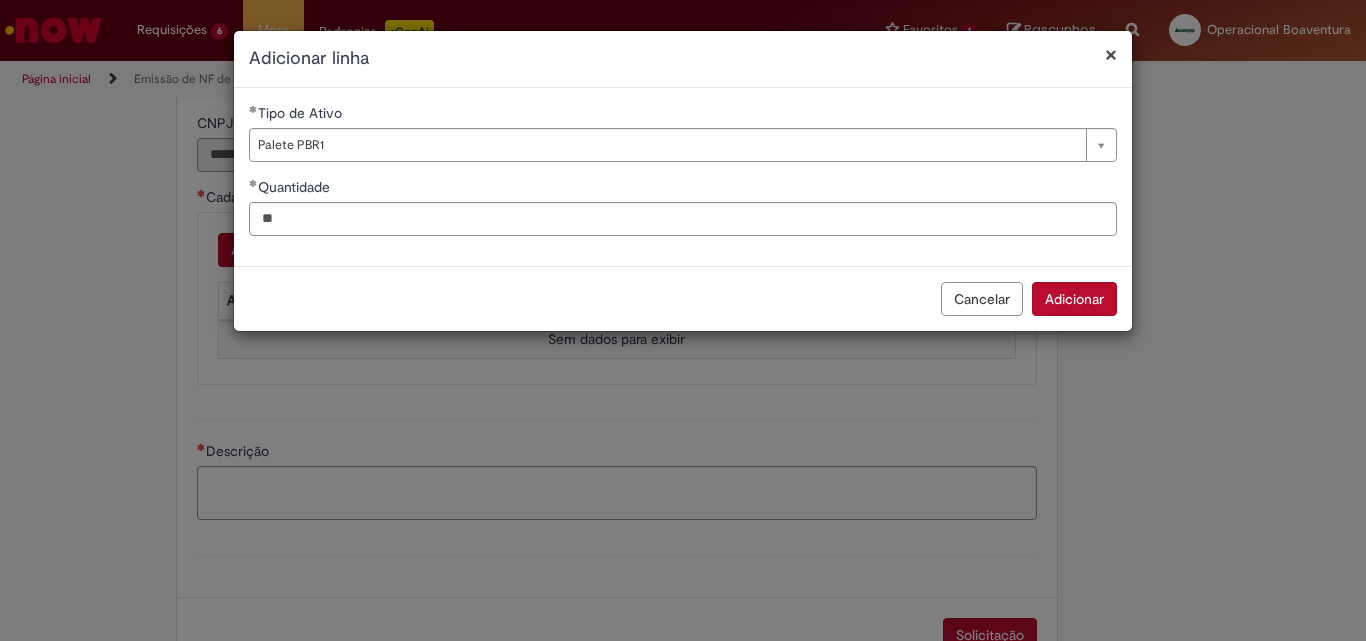 click on "Adicionar" at bounding box center [1074, 299] 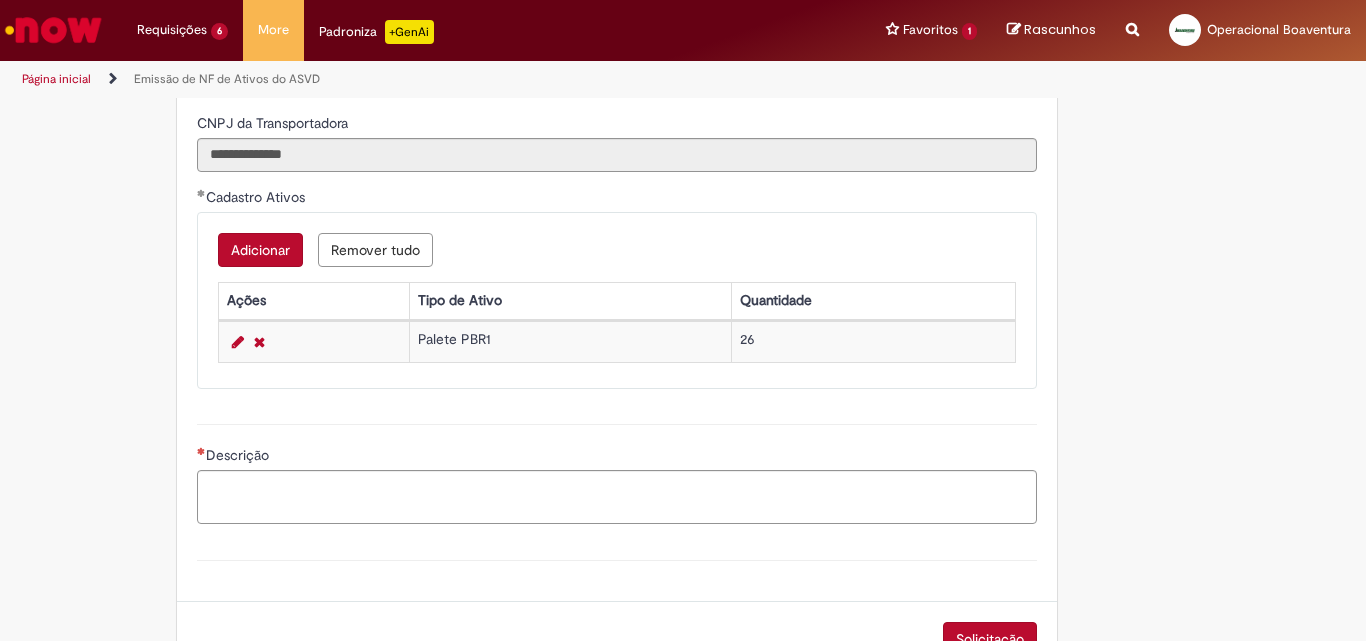 click on "Adicionar" at bounding box center [260, 250] 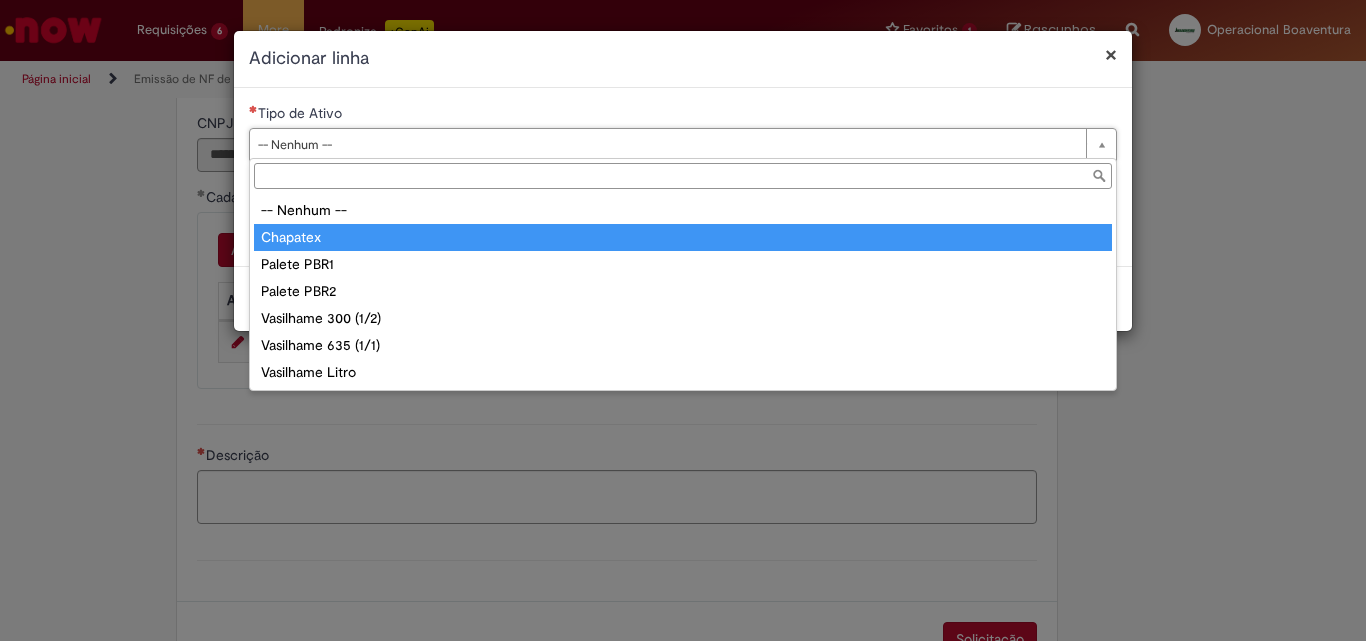 type on "********" 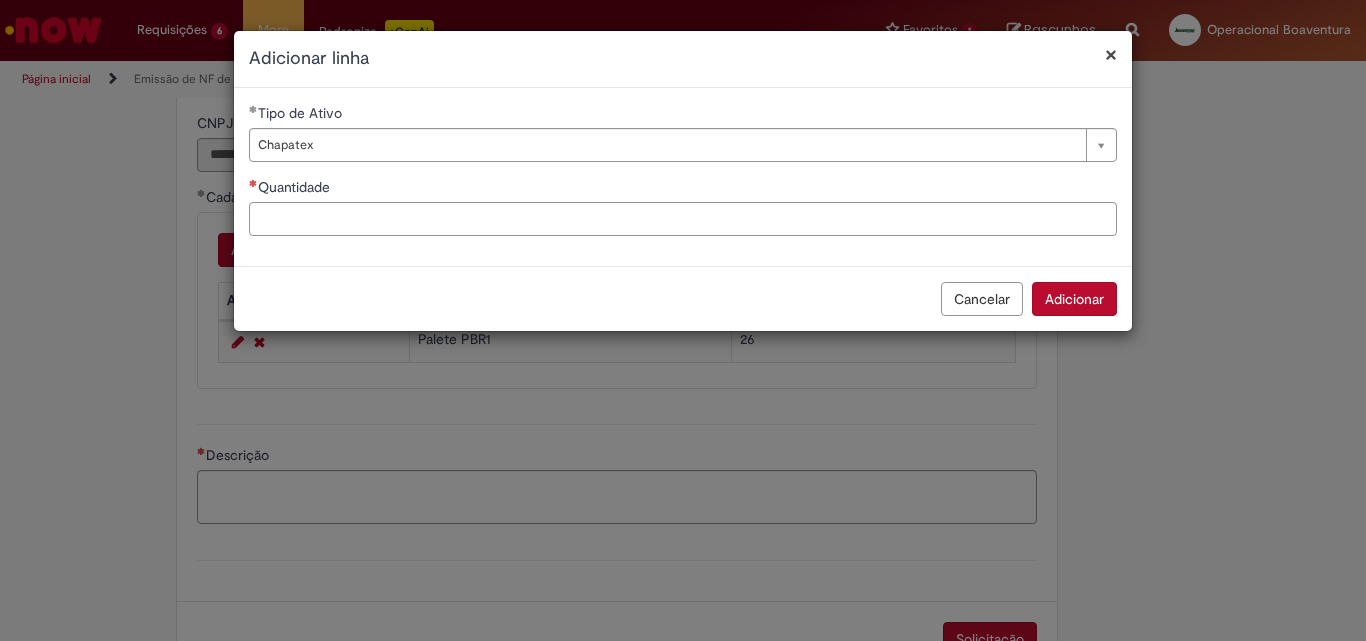 click on "Quantidade" at bounding box center [683, 219] 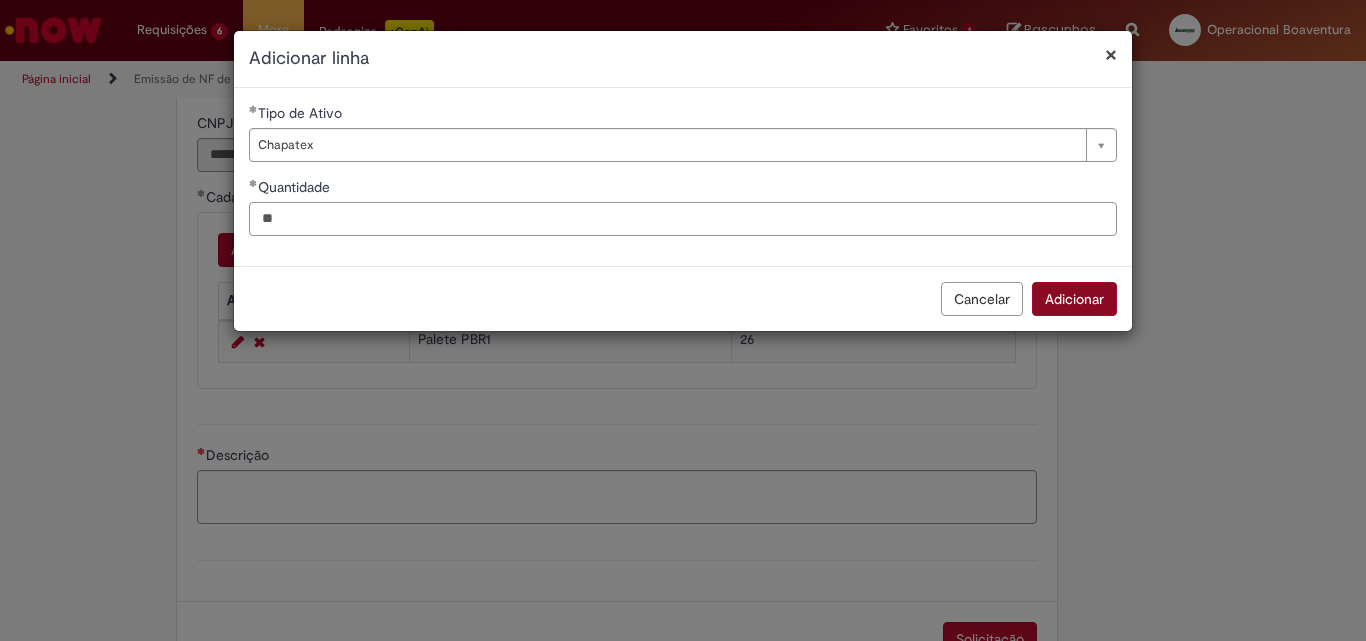 type on "**" 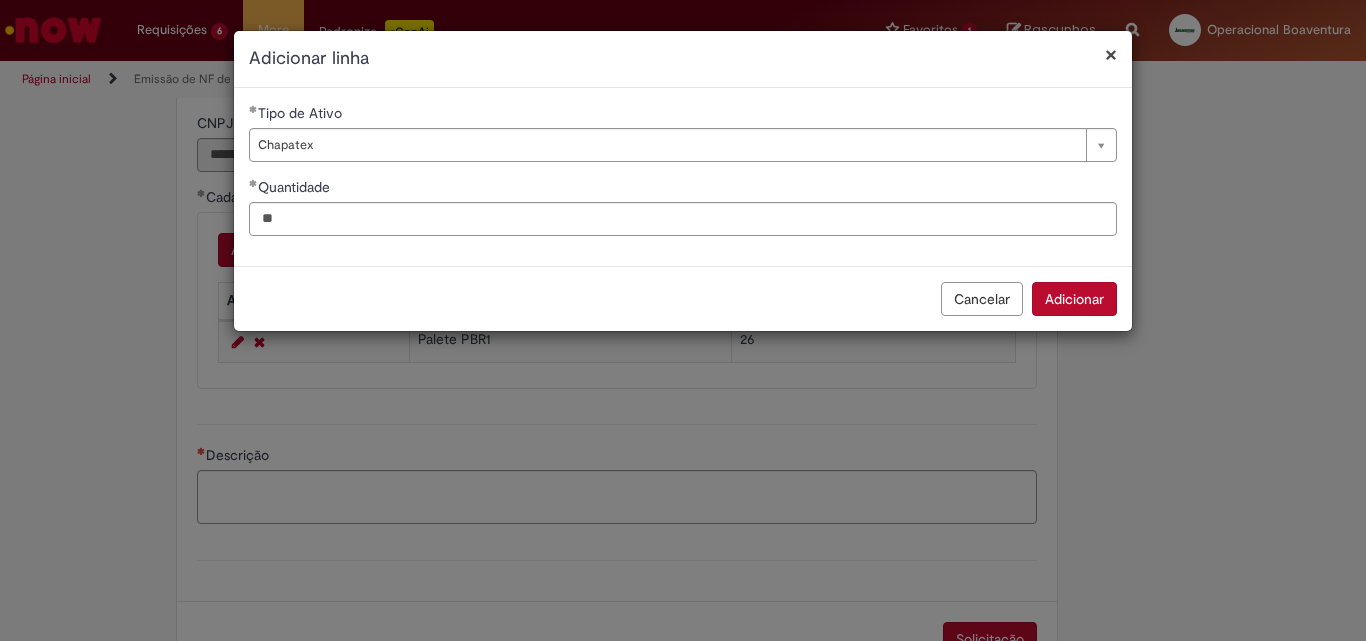 click on "Adicionar" at bounding box center [1074, 299] 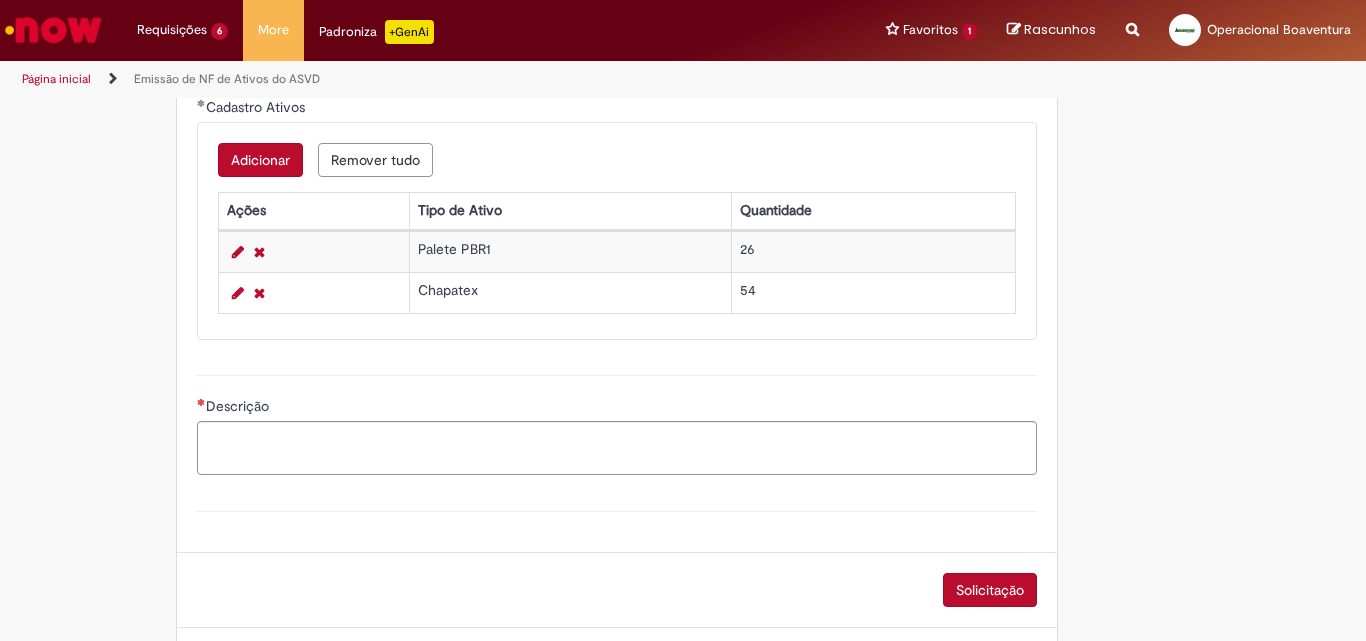 scroll, scrollTop: 1119, scrollLeft: 0, axis: vertical 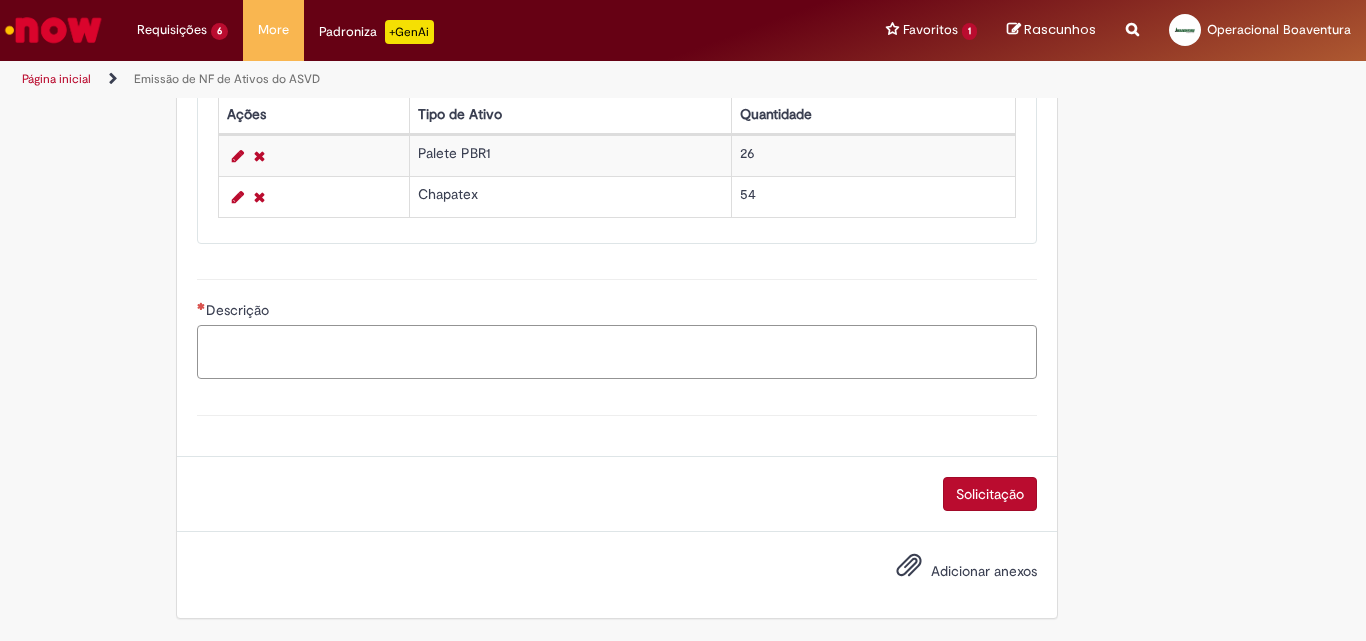 click on "Descrição" at bounding box center [617, 352] 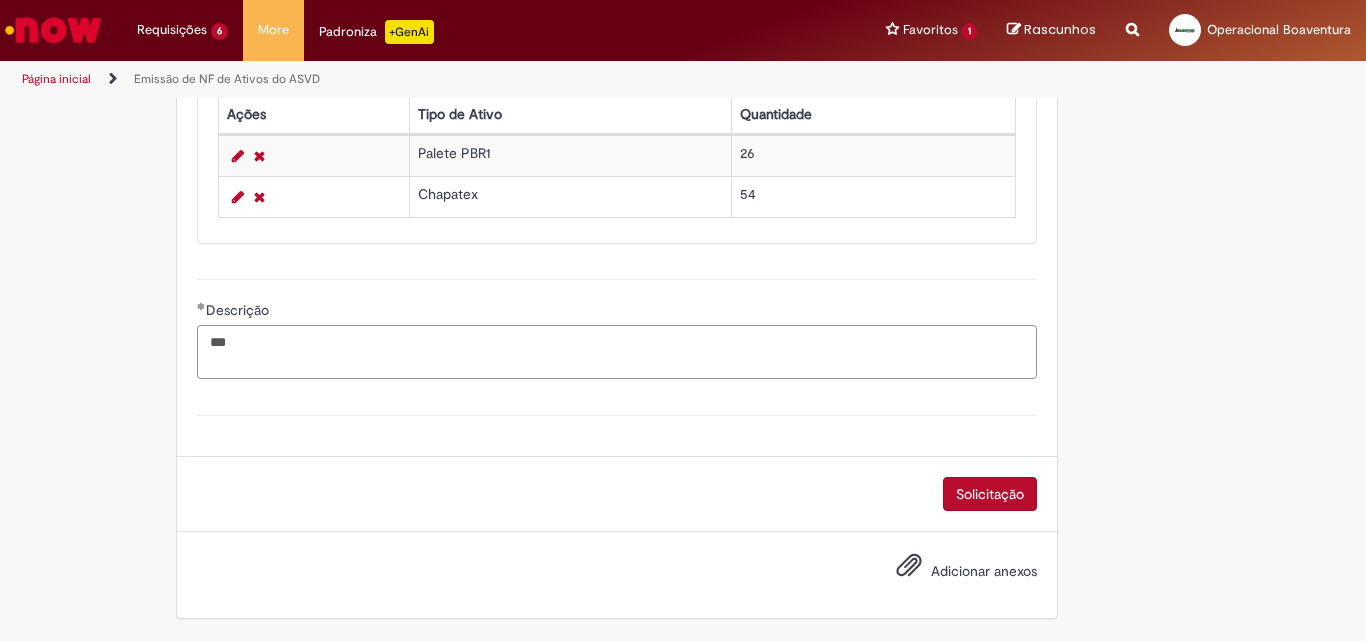 paste on "**********" 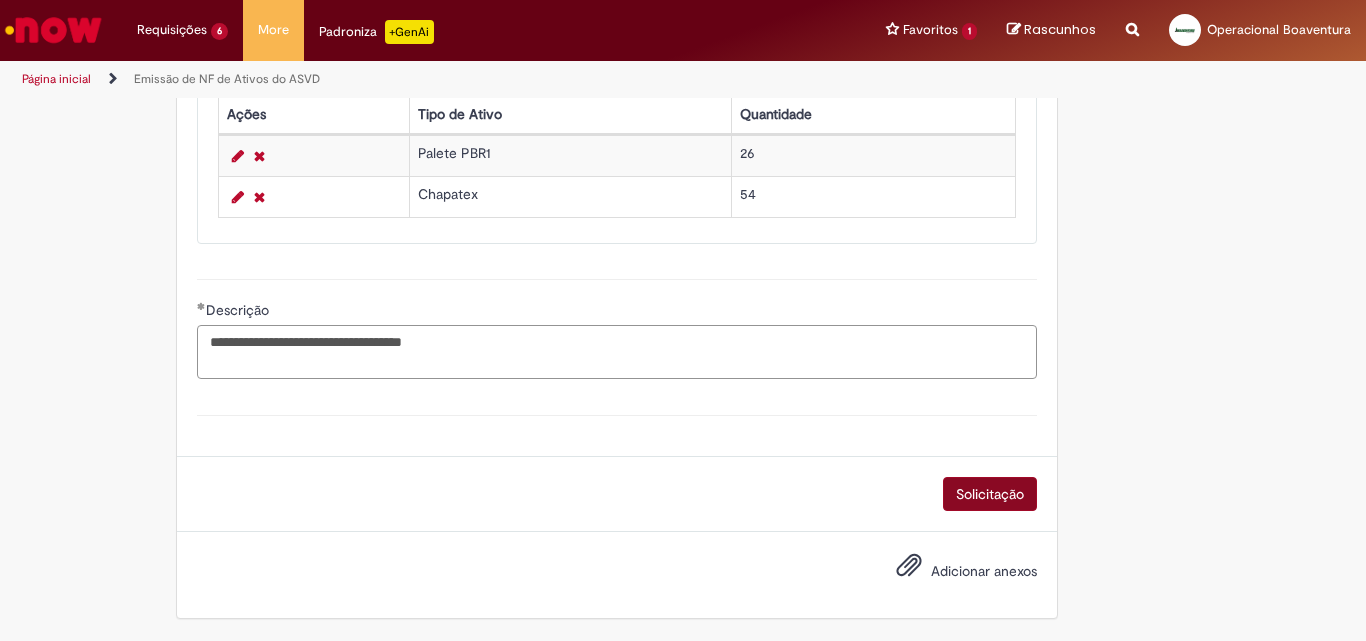 type on "**********" 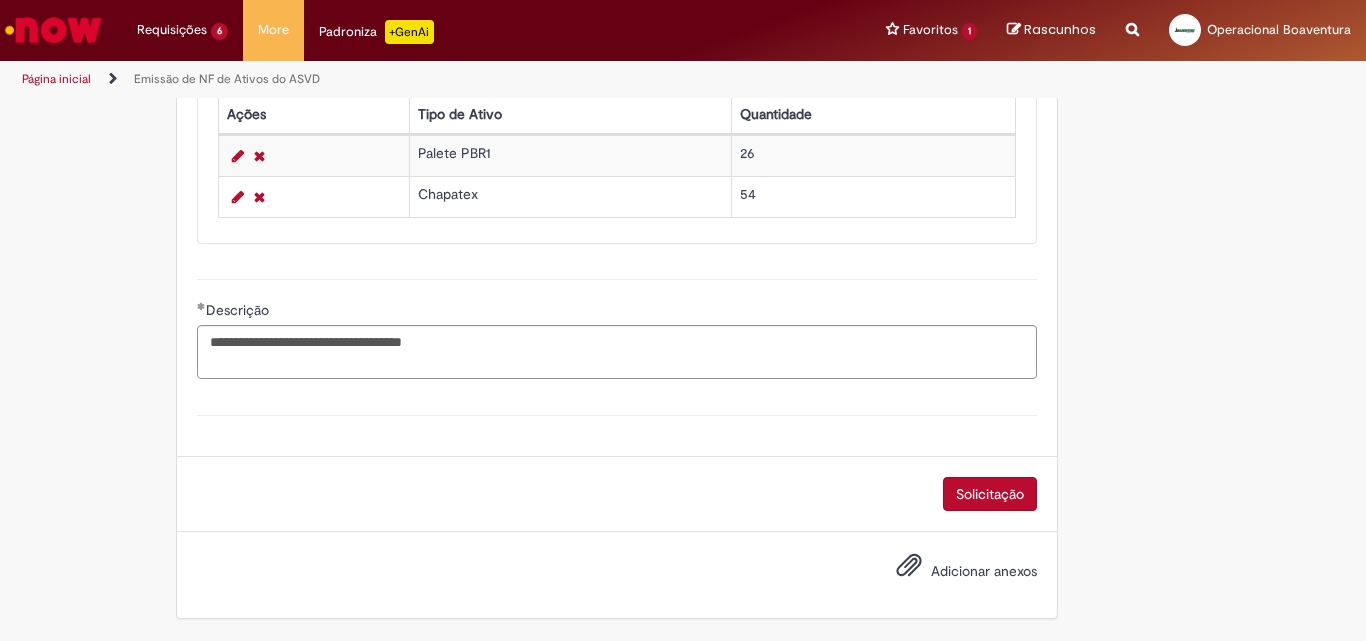 click on "Solicitação" at bounding box center [990, 494] 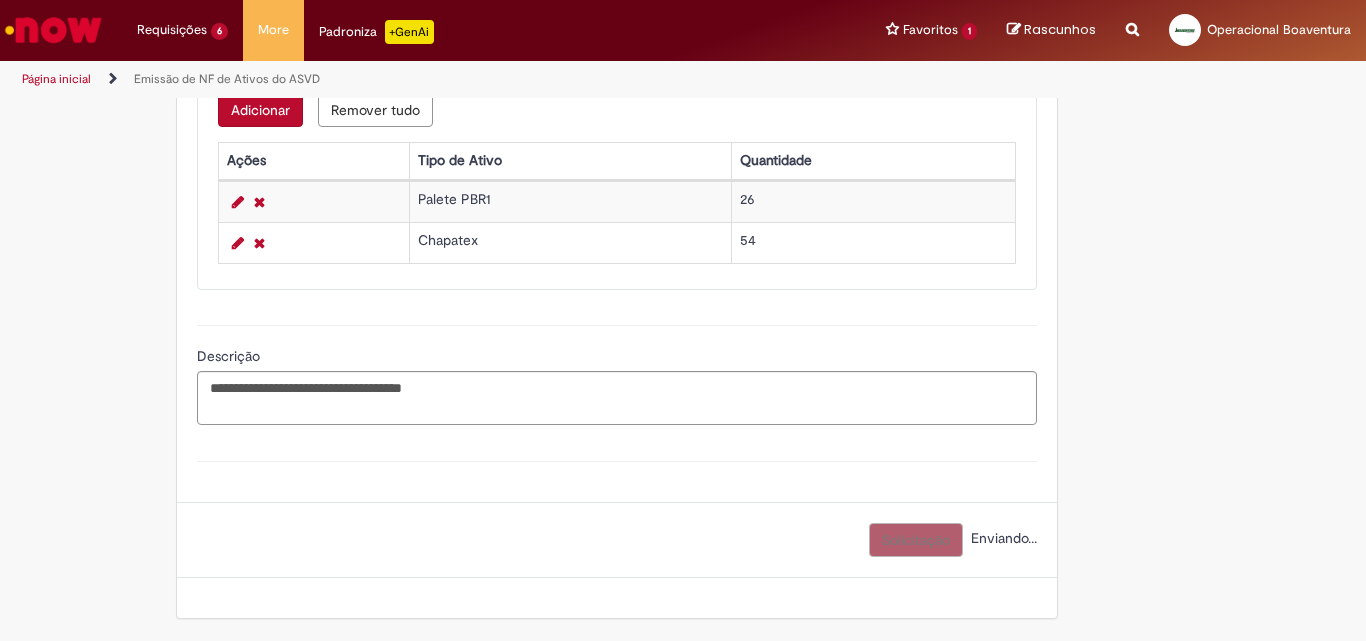 scroll, scrollTop: 1073, scrollLeft: 0, axis: vertical 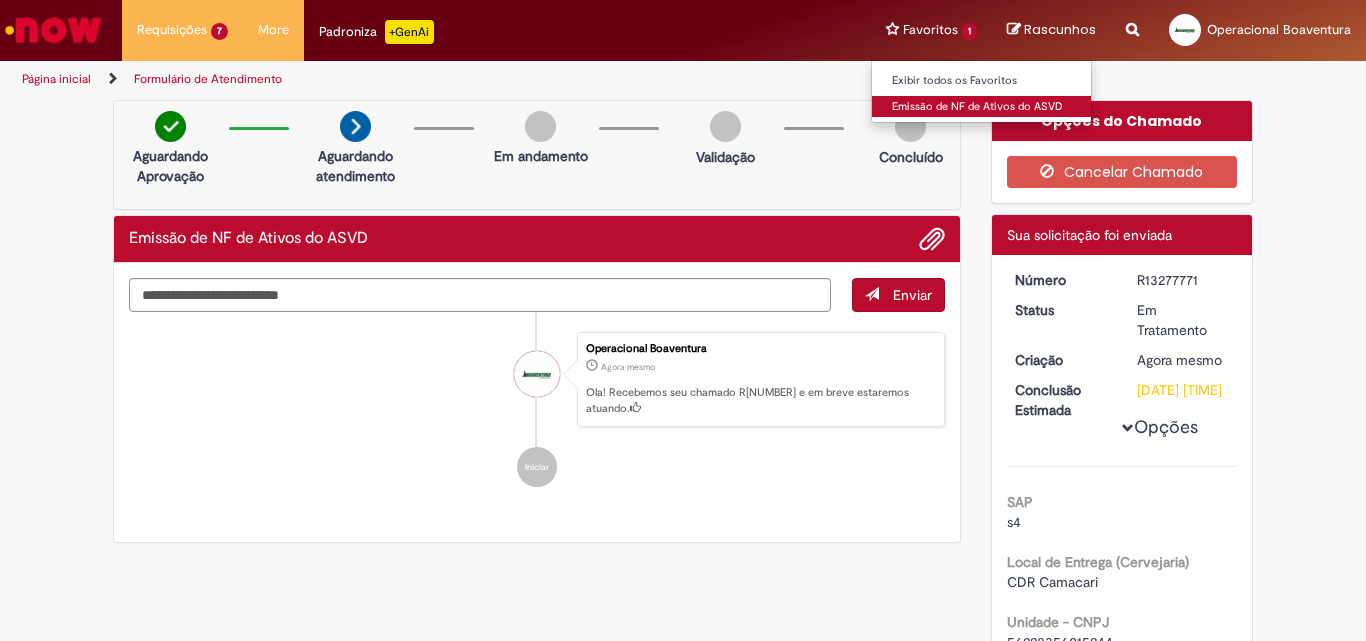 click on "Emissão de NF de Ativos do ASVD" at bounding box center [982, 107] 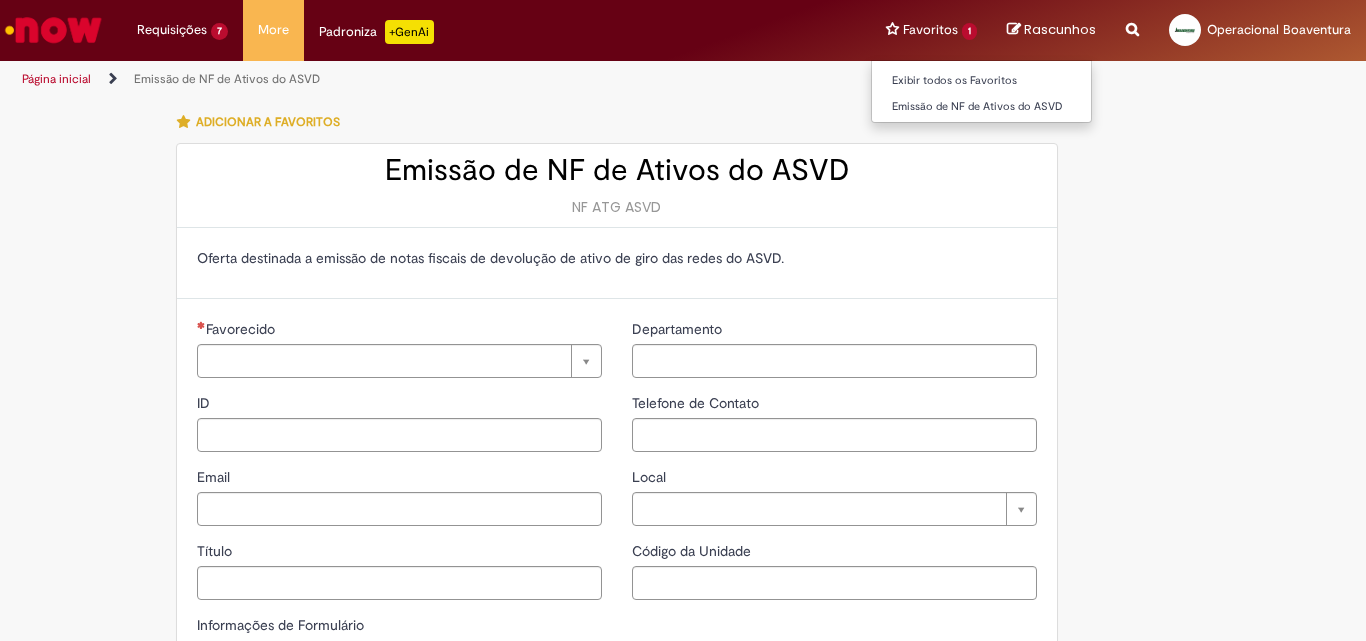 type on "**********" 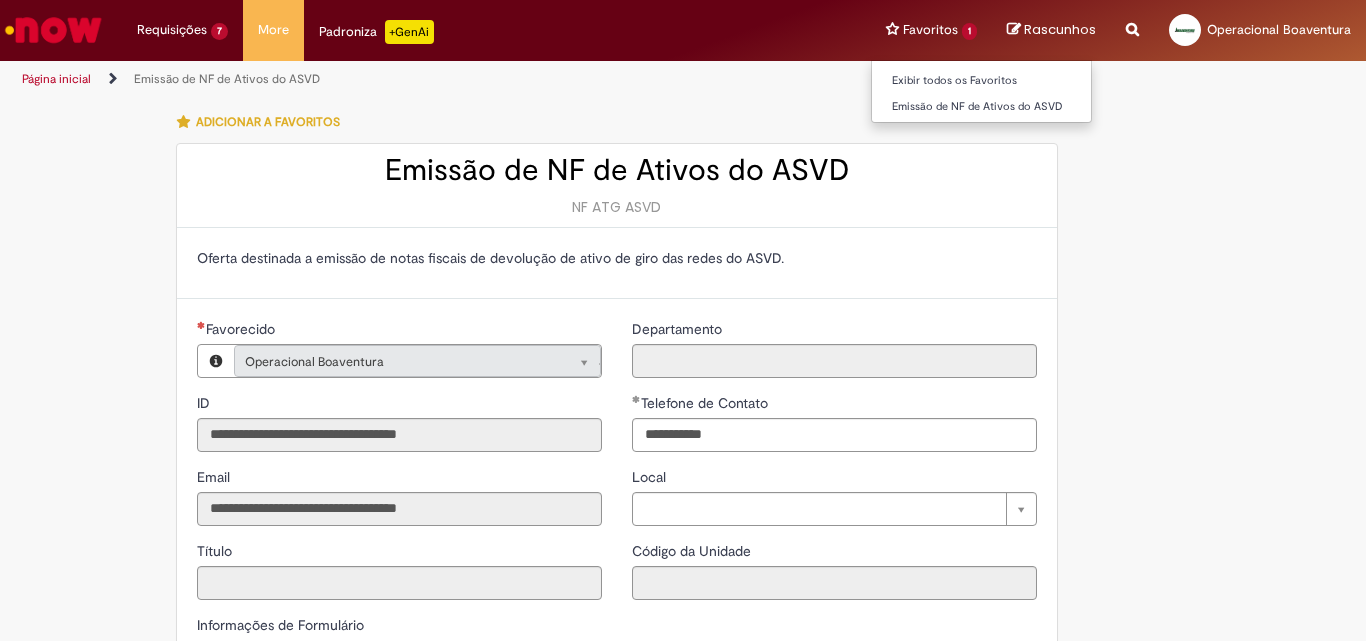 type on "**********" 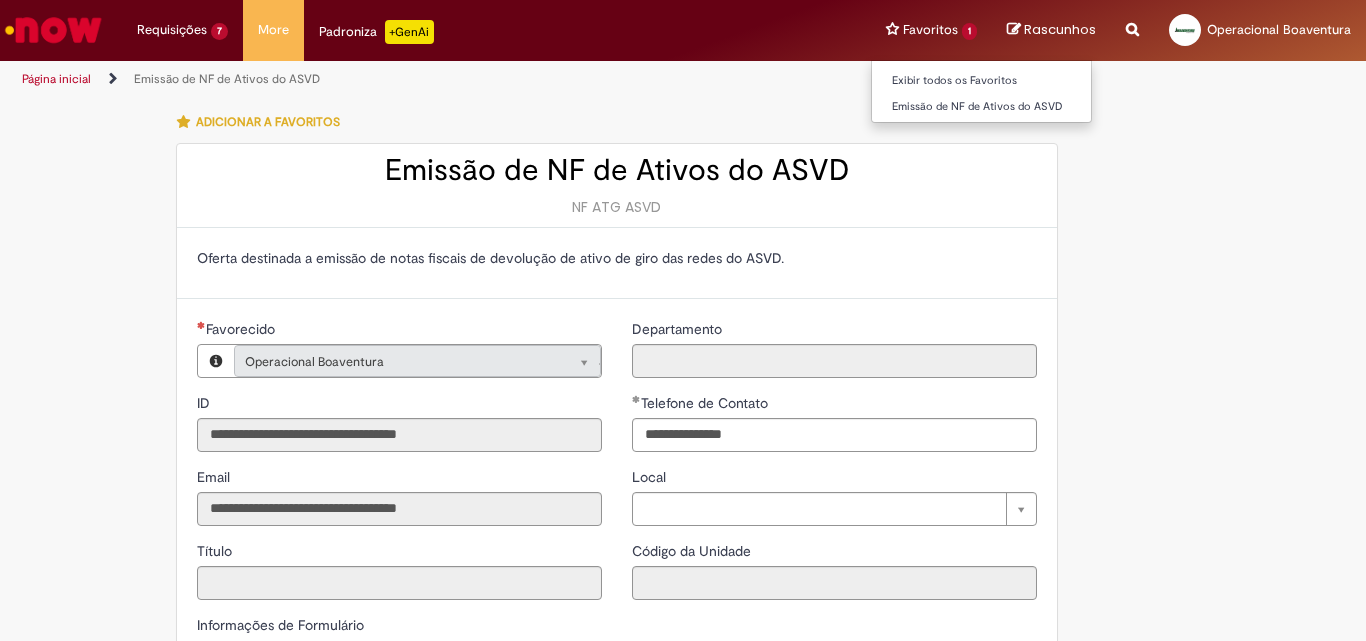 type on "**********" 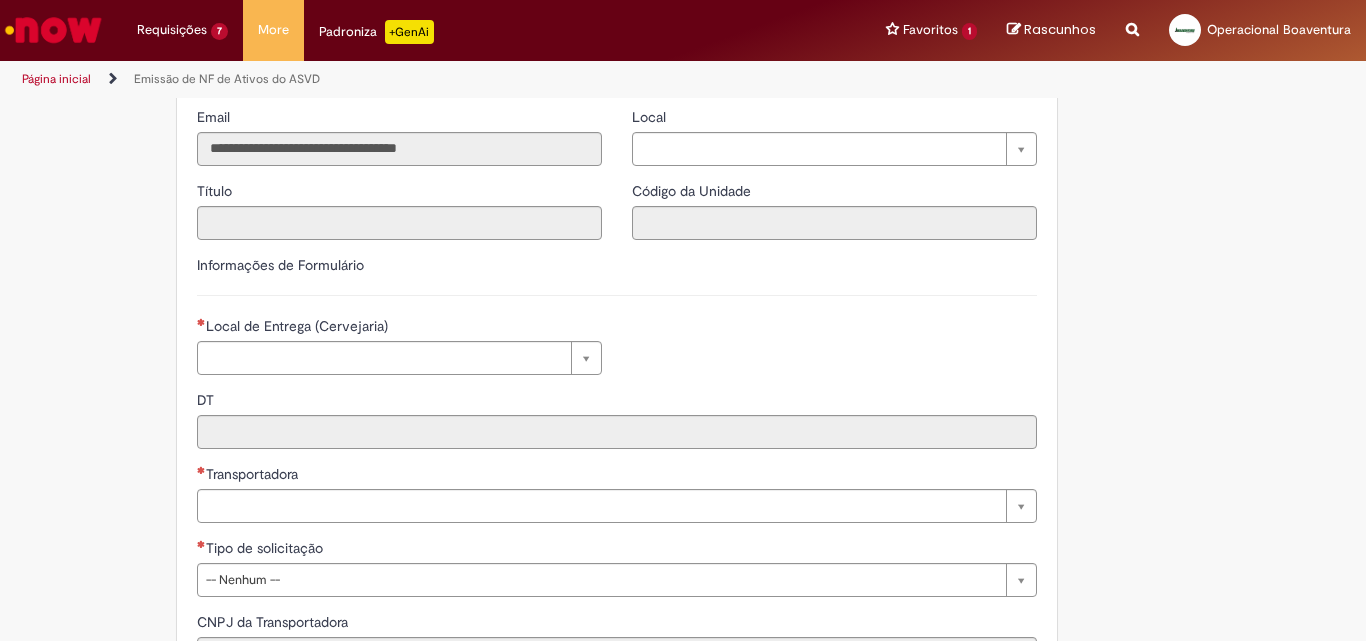 scroll, scrollTop: 533, scrollLeft: 0, axis: vertical 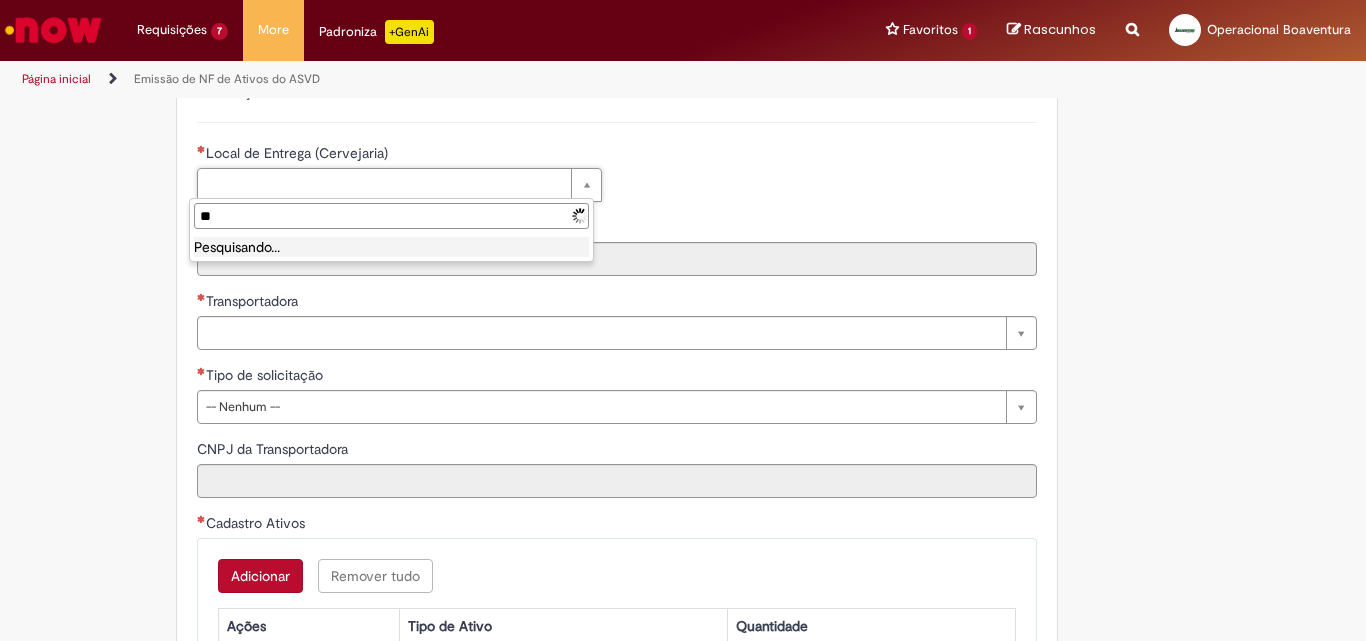 type on "***" 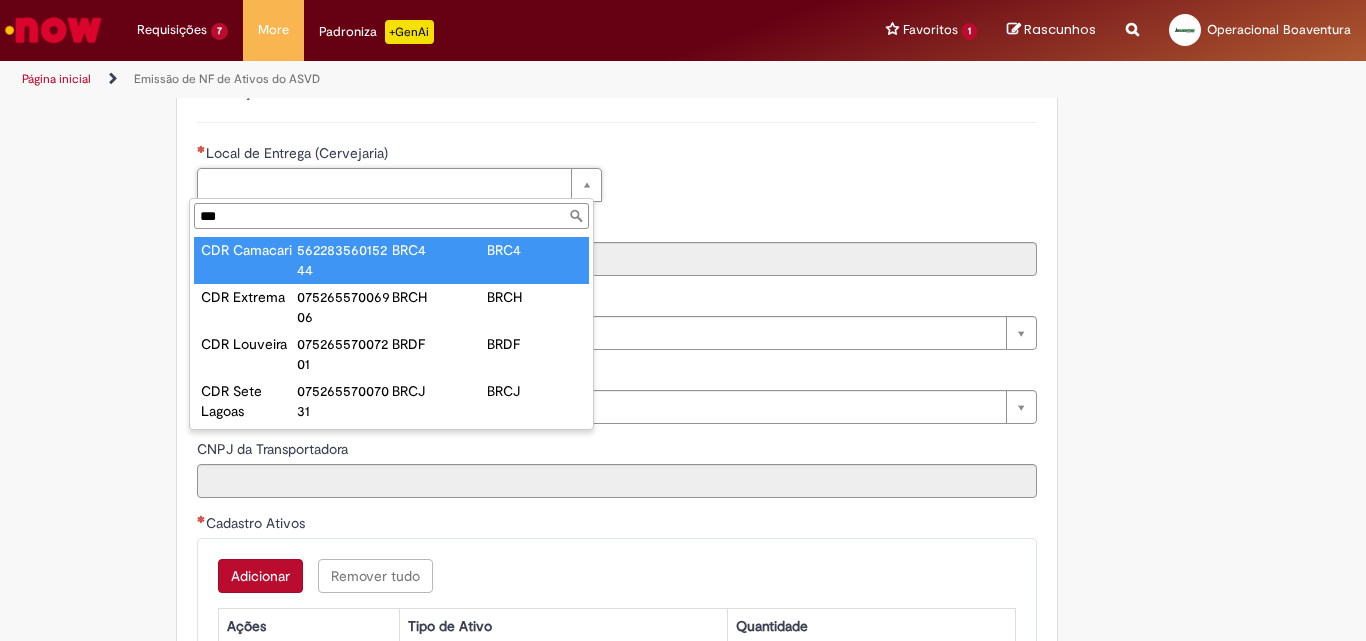 type on "**********" 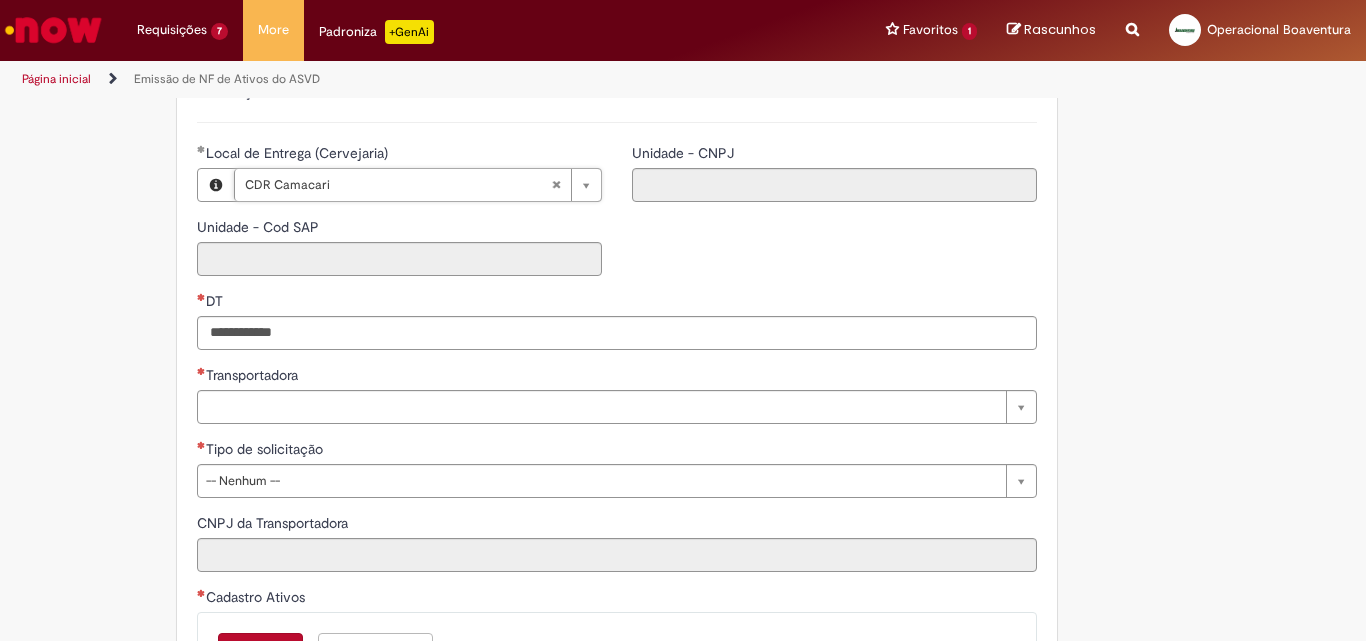 type on "****" 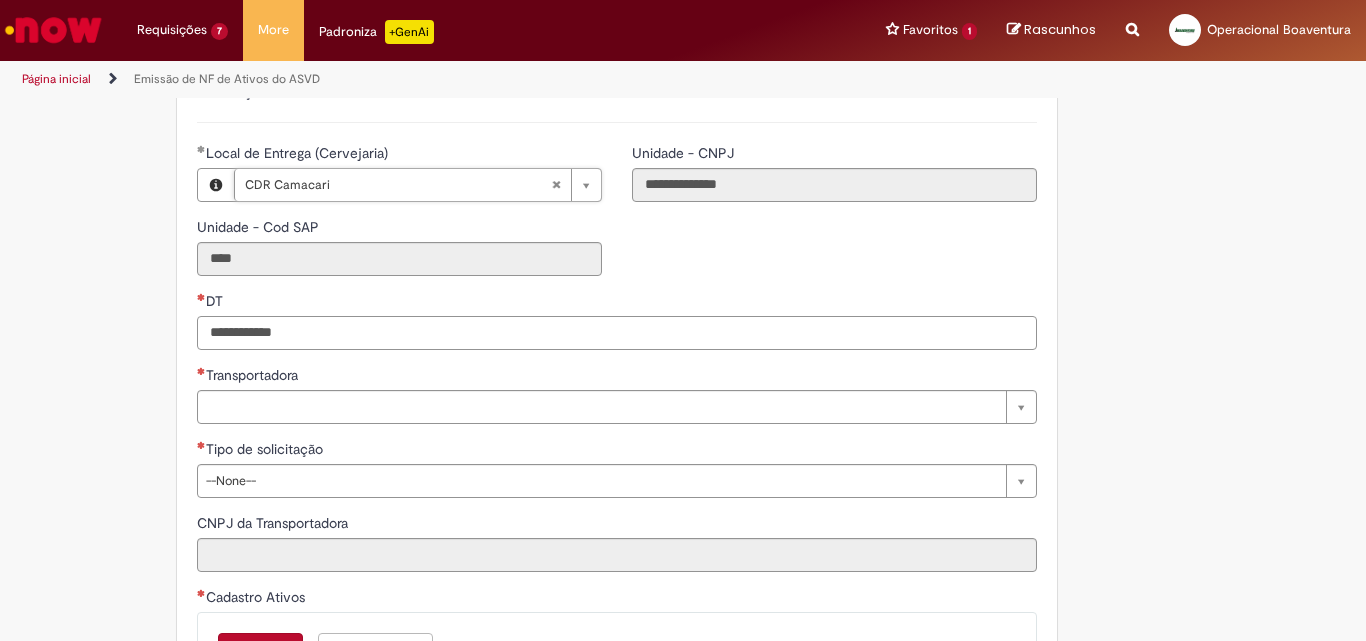 click on "DT" at bounding box center (617, 333) 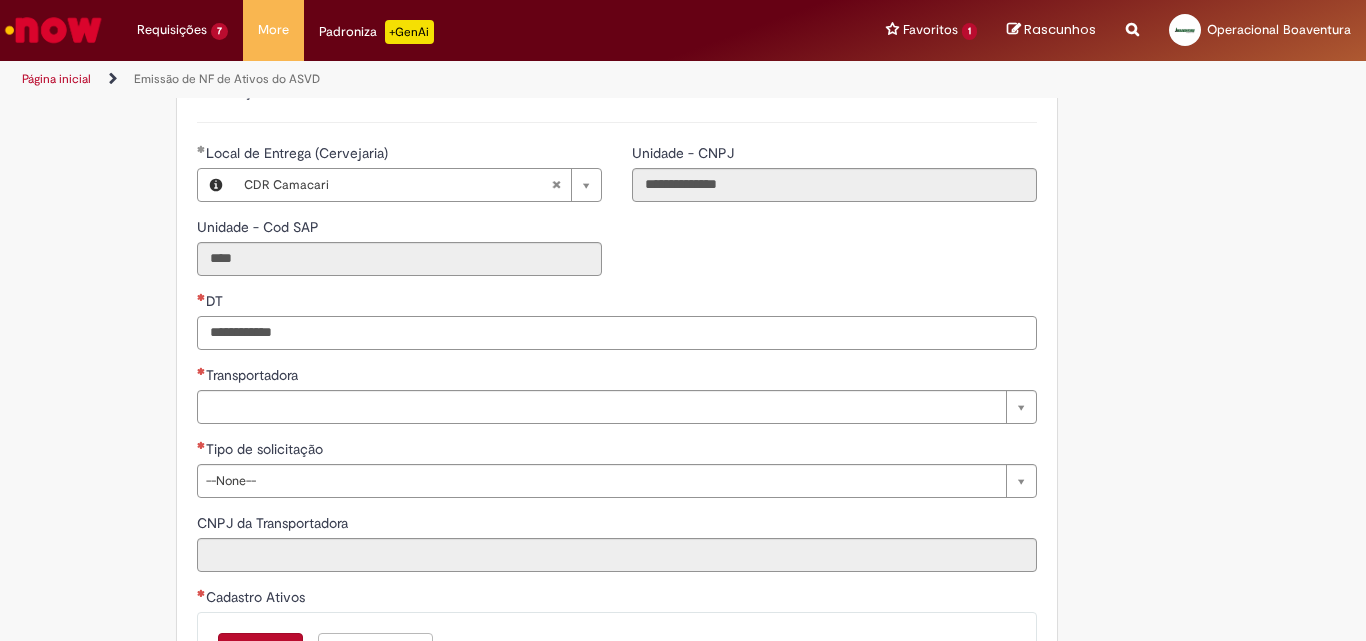 click on "DT" at bounding box center (617, 333) 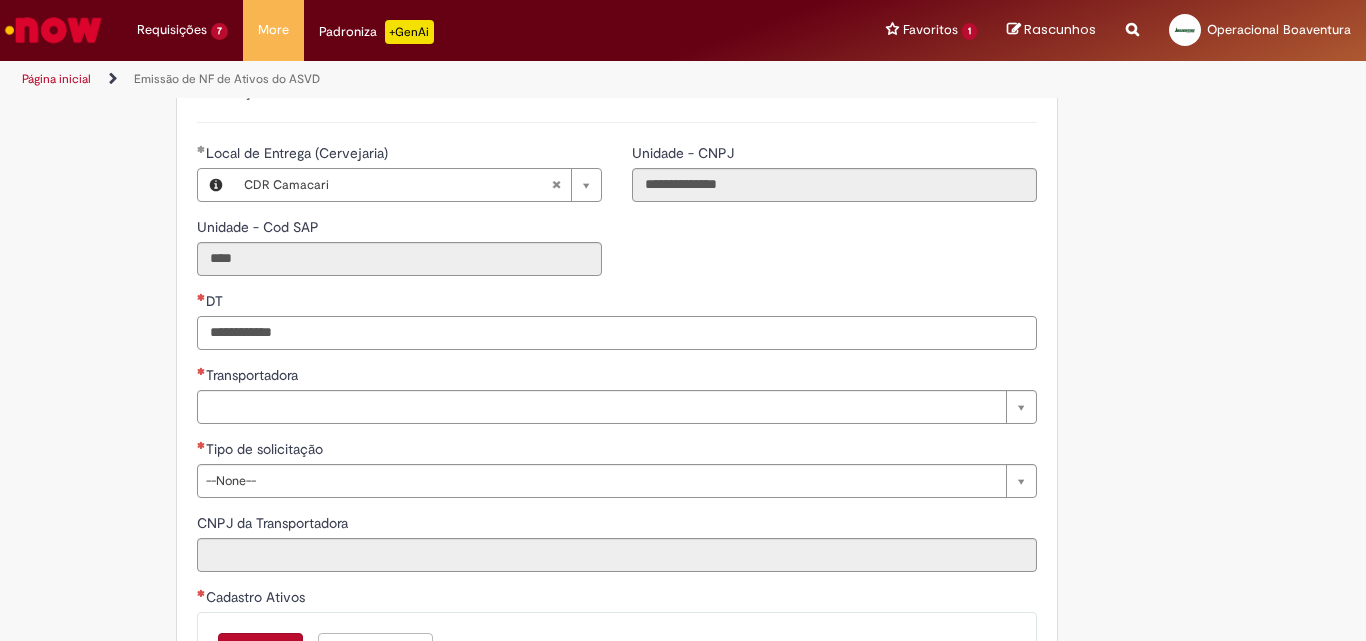 paste on "**********" 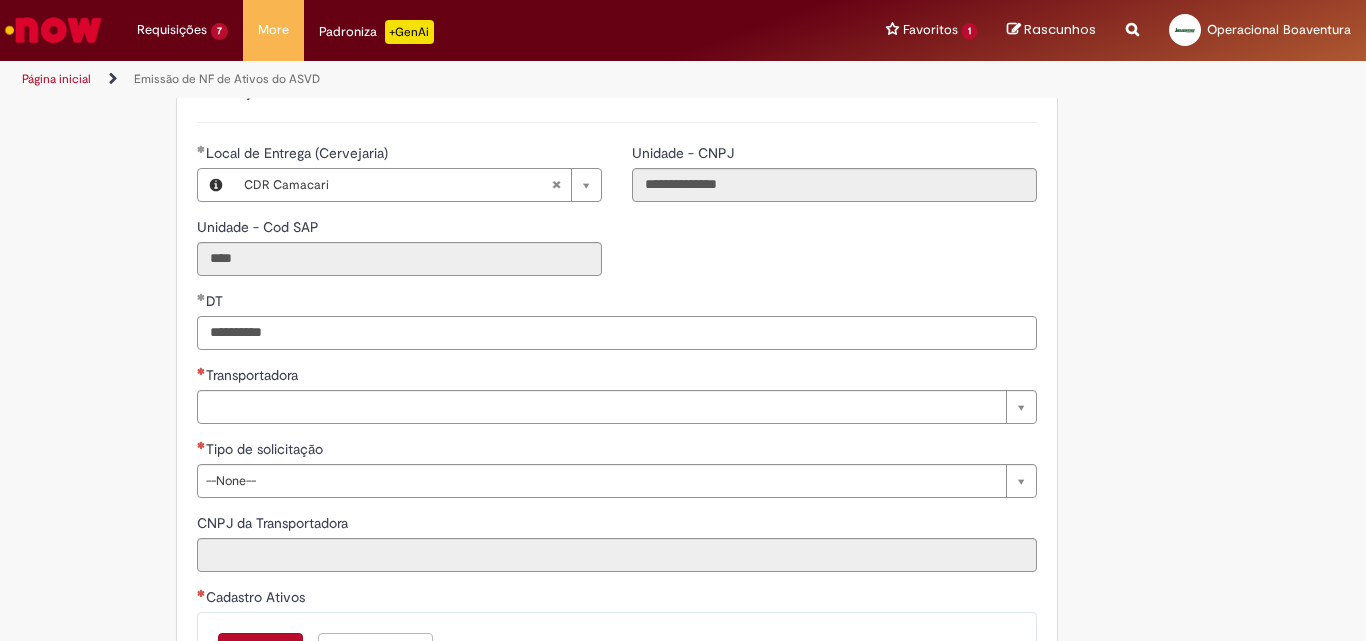 type on "**********" 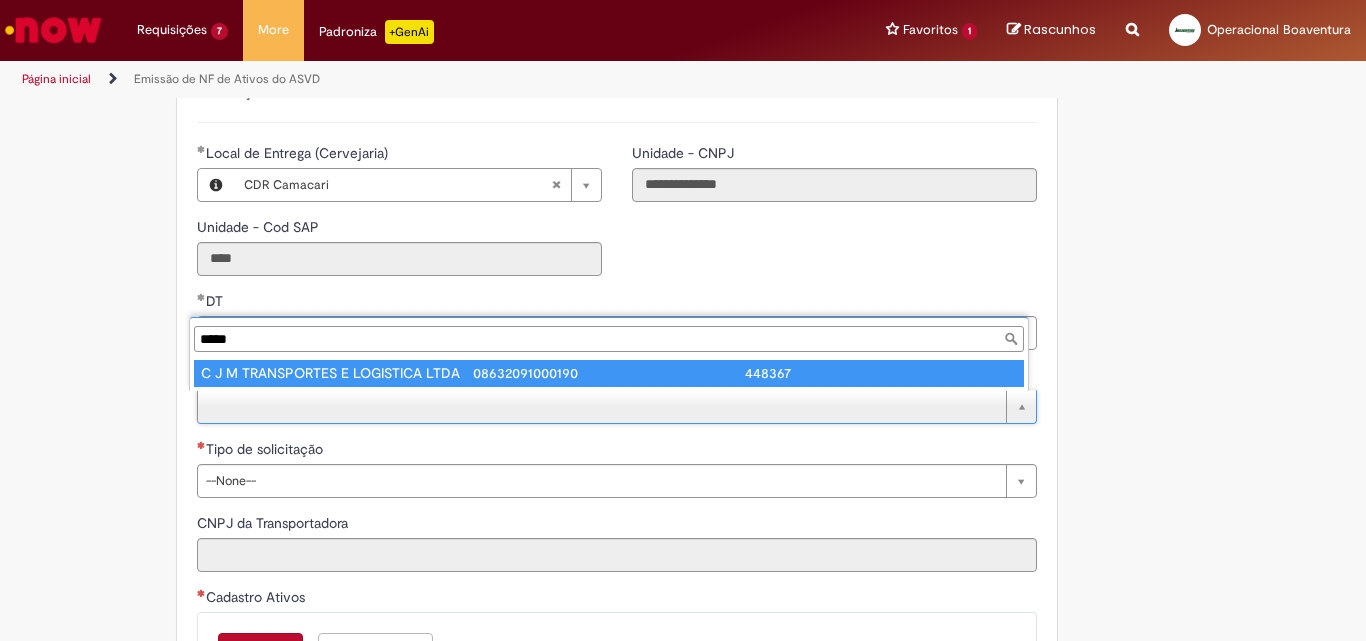 type on "*****" 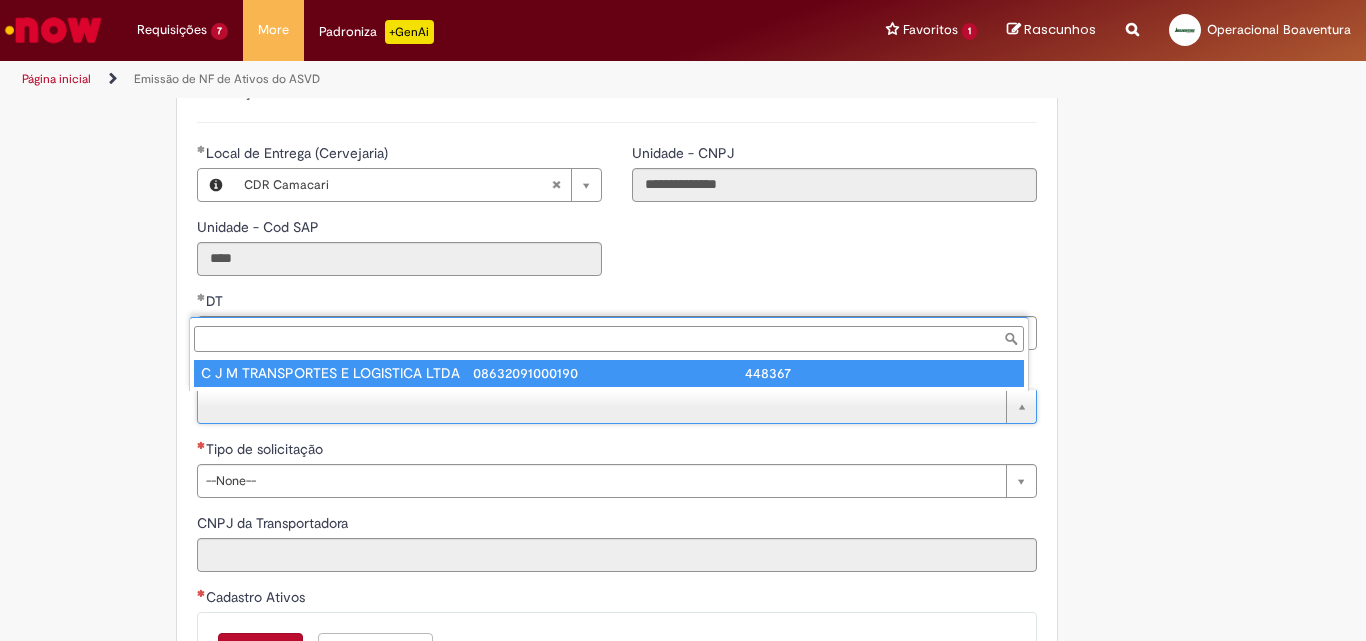 type on "**********" 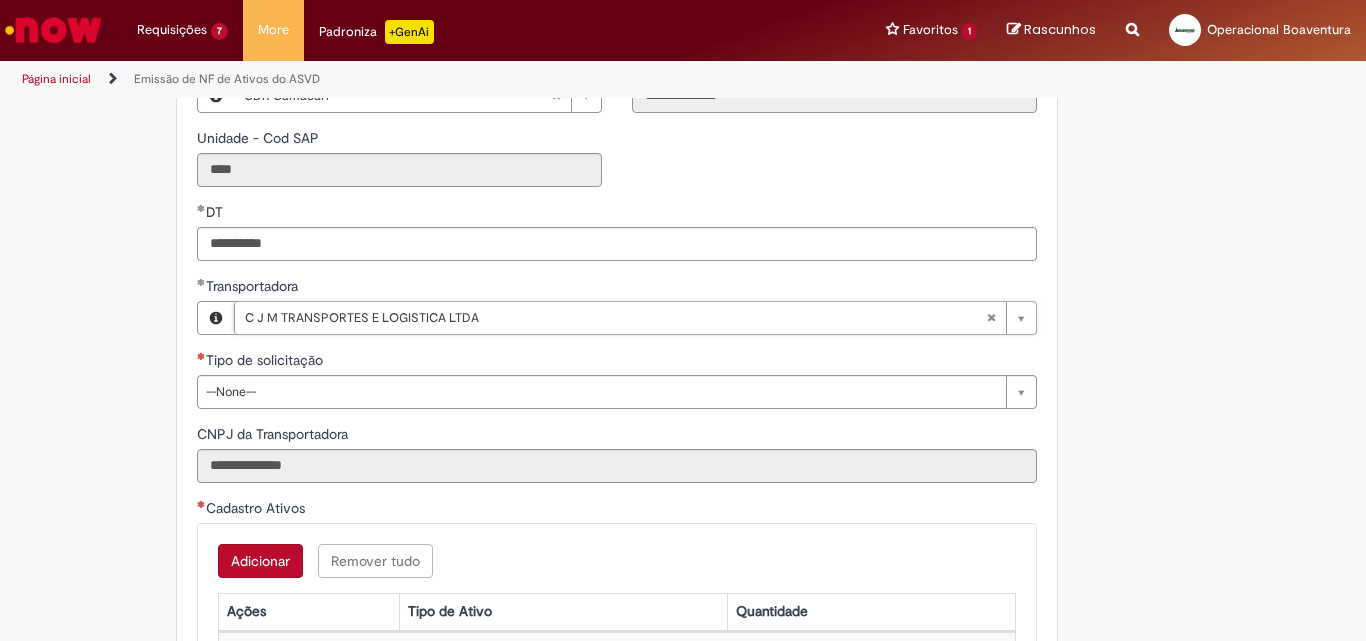 scroll, scrollTop: 667, scrollLeft: 0, axis: vertical 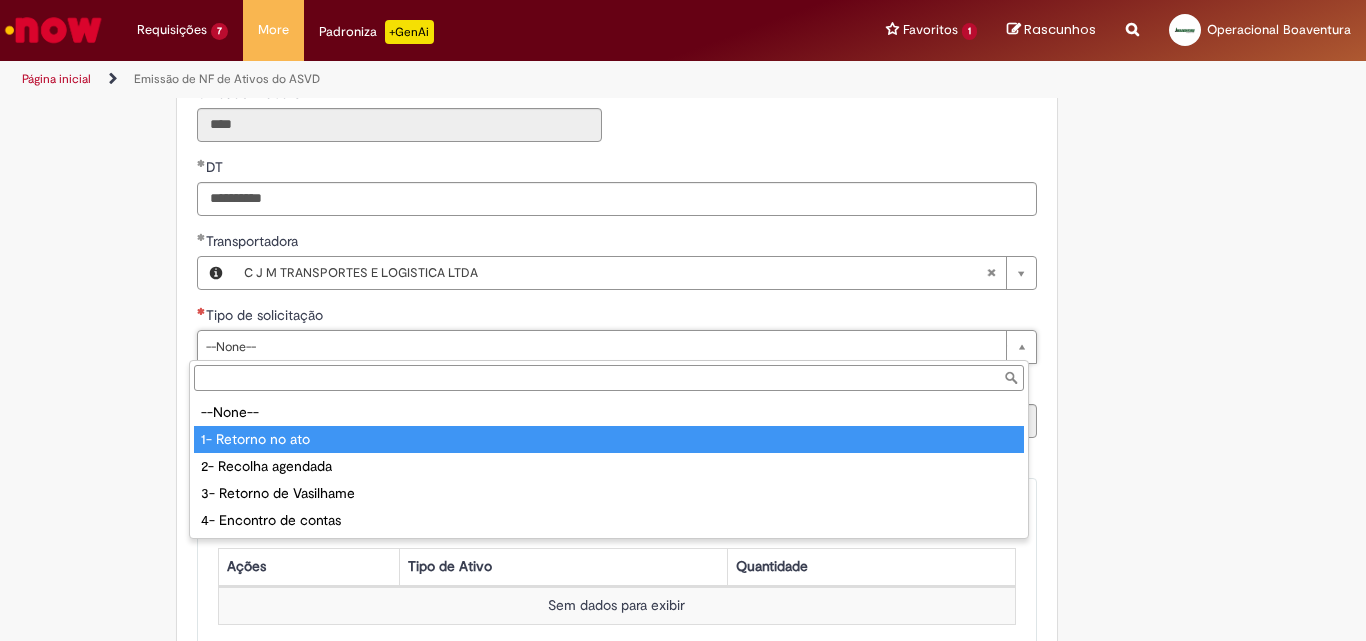type on "**********" 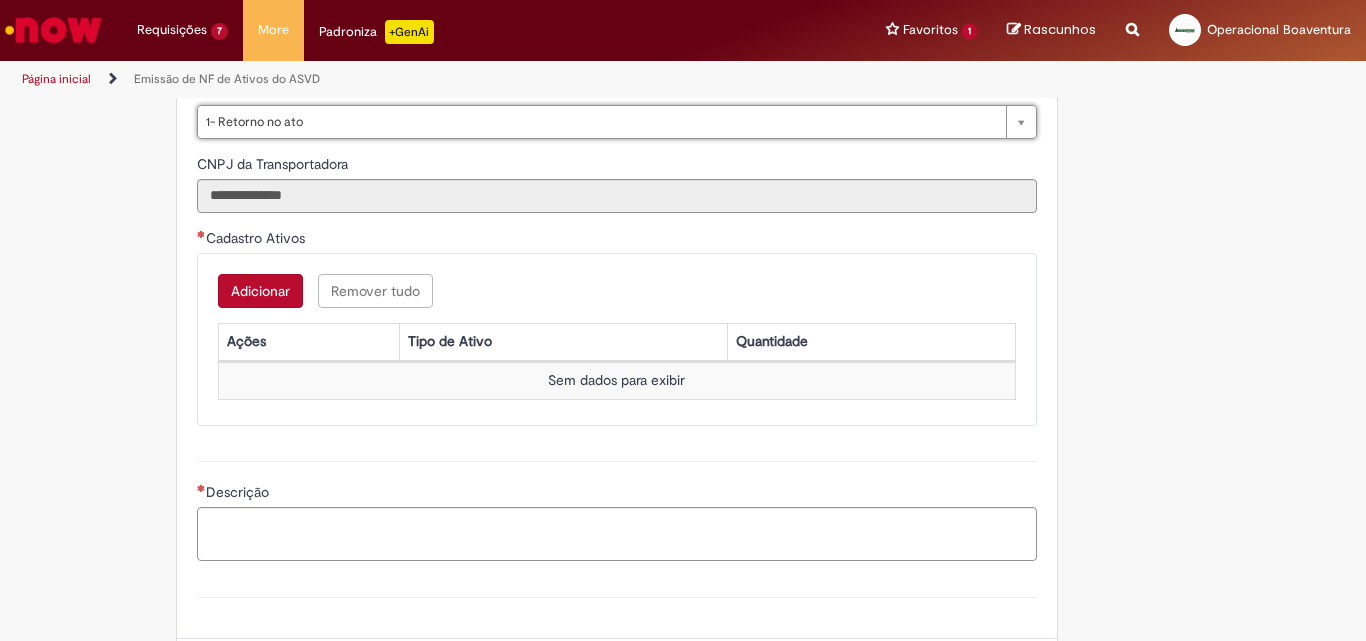 scroll, scrollTop: 933, scrollLeft: 0, axis: vertical 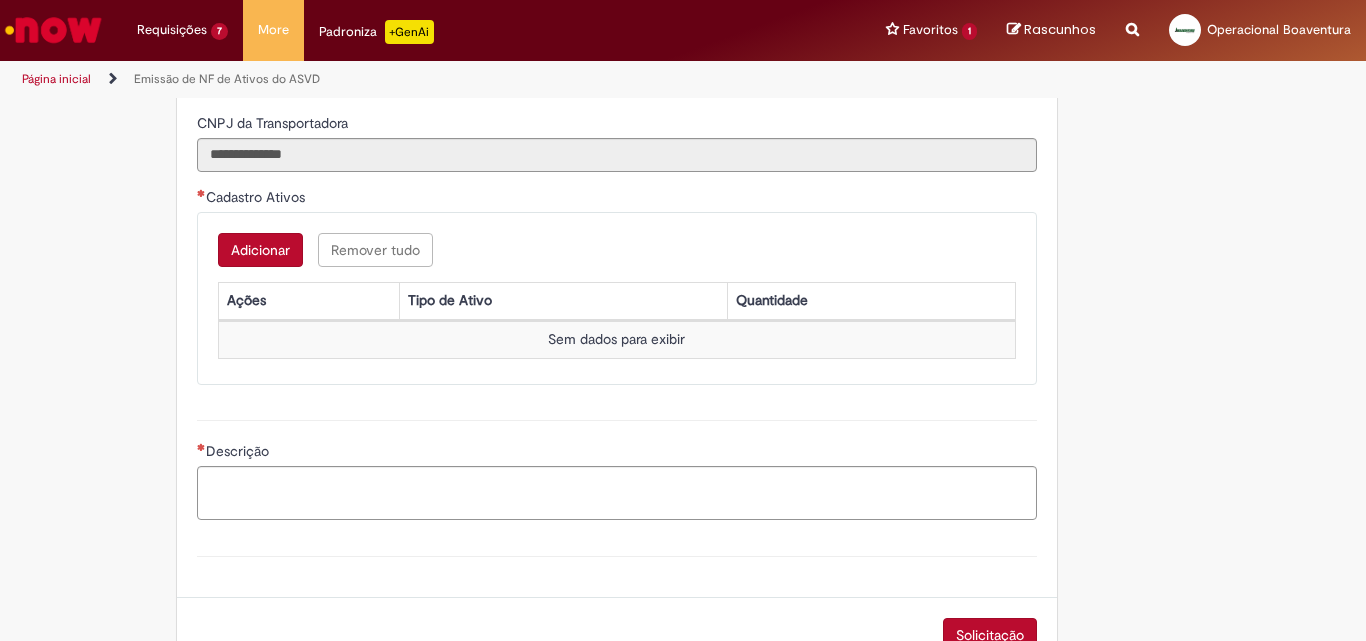 click on "Adicionar" at bounding box center [260, 250] 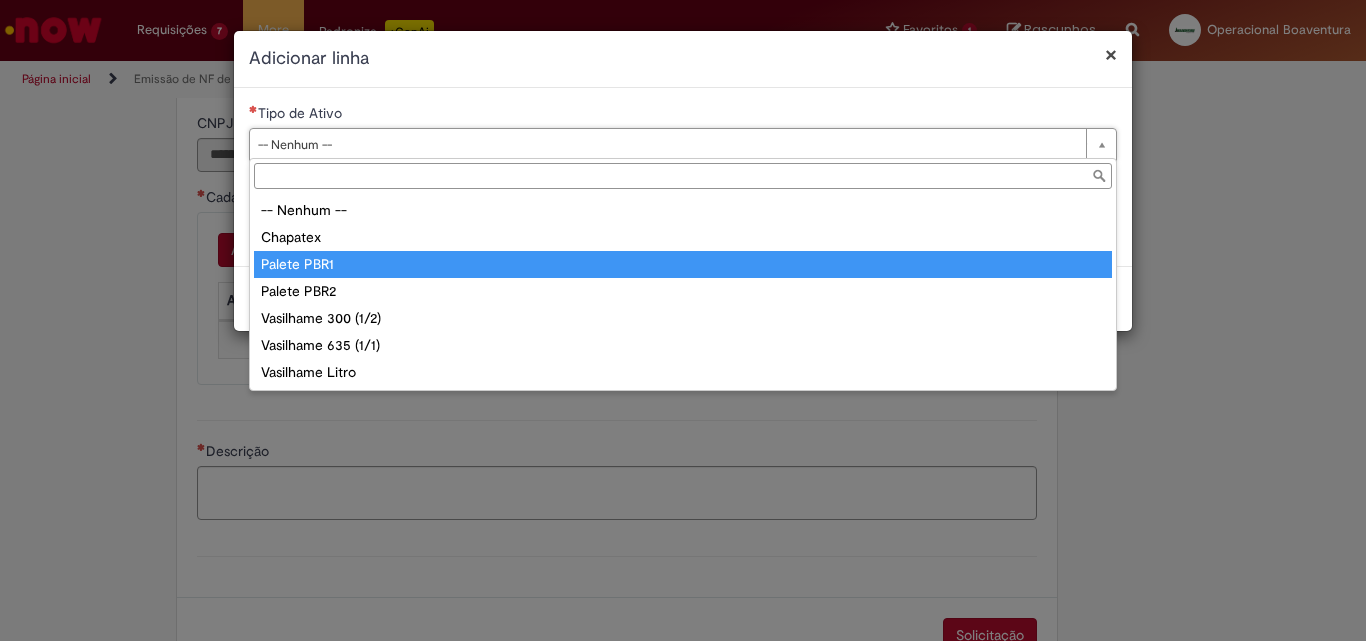 type on "**********" 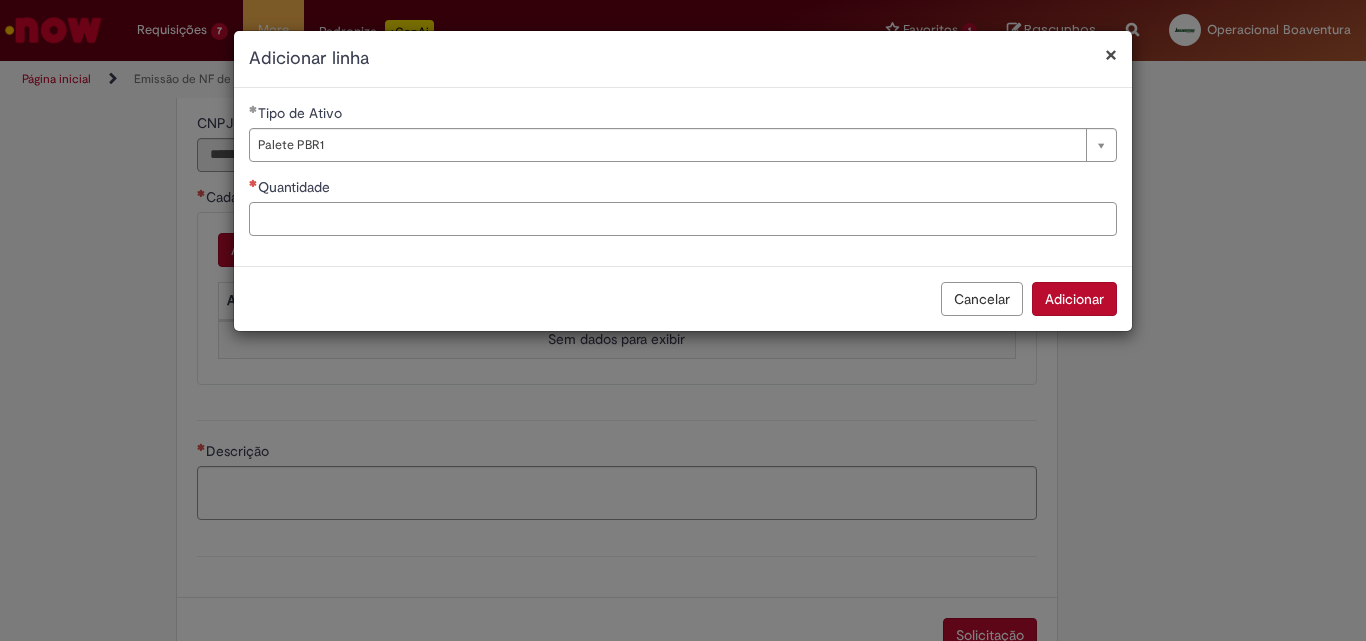 click on "Quantidade" at bounding box center (683, 219) 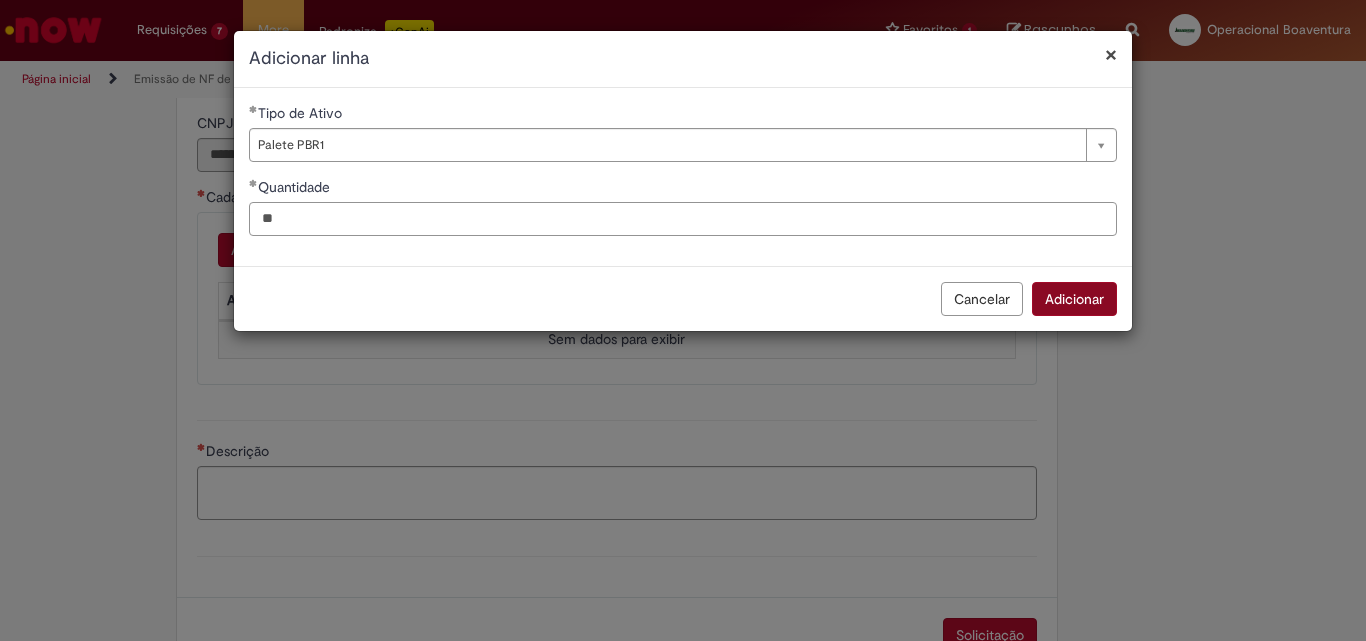 type on "**" 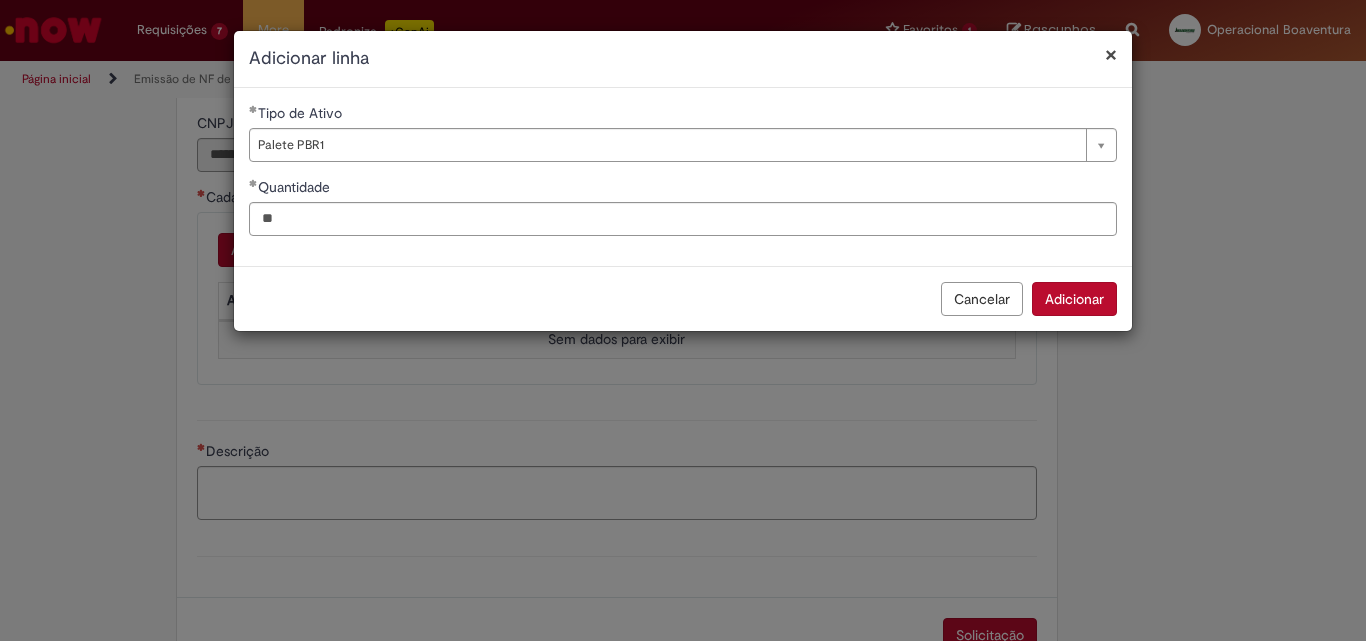 click on "Adicionar" at bounding box center [1074, 299] 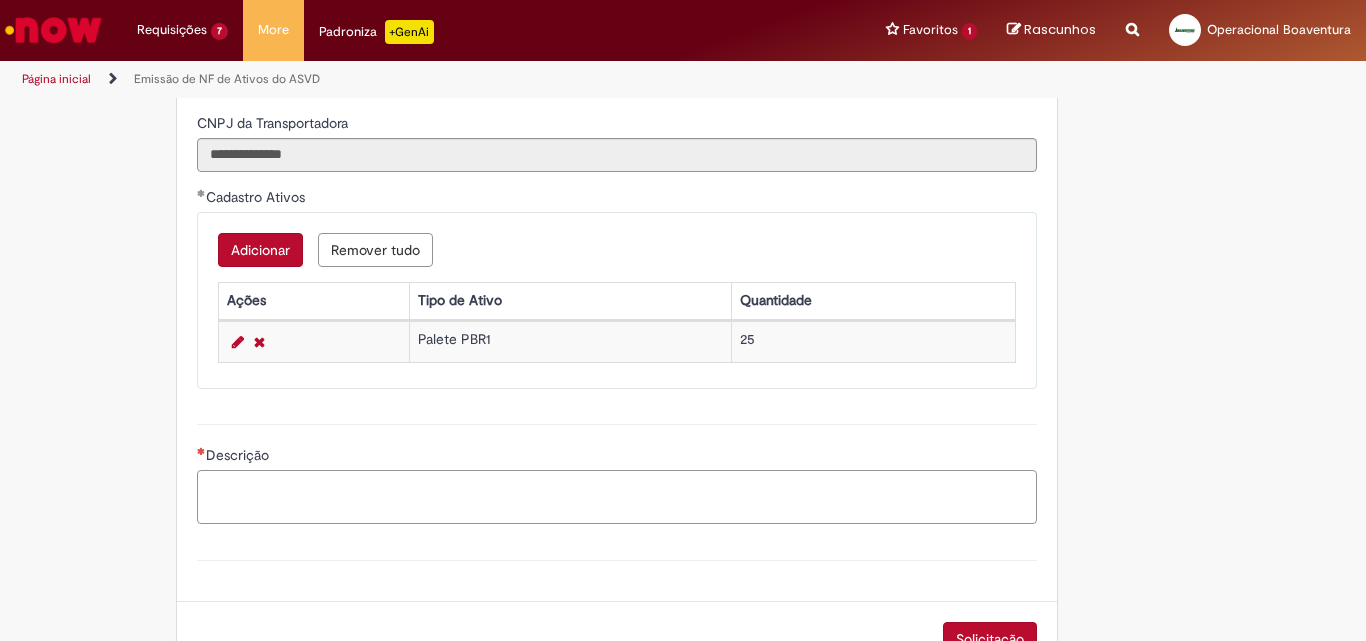 click on "Descrição" at bounding box center (617, 497) 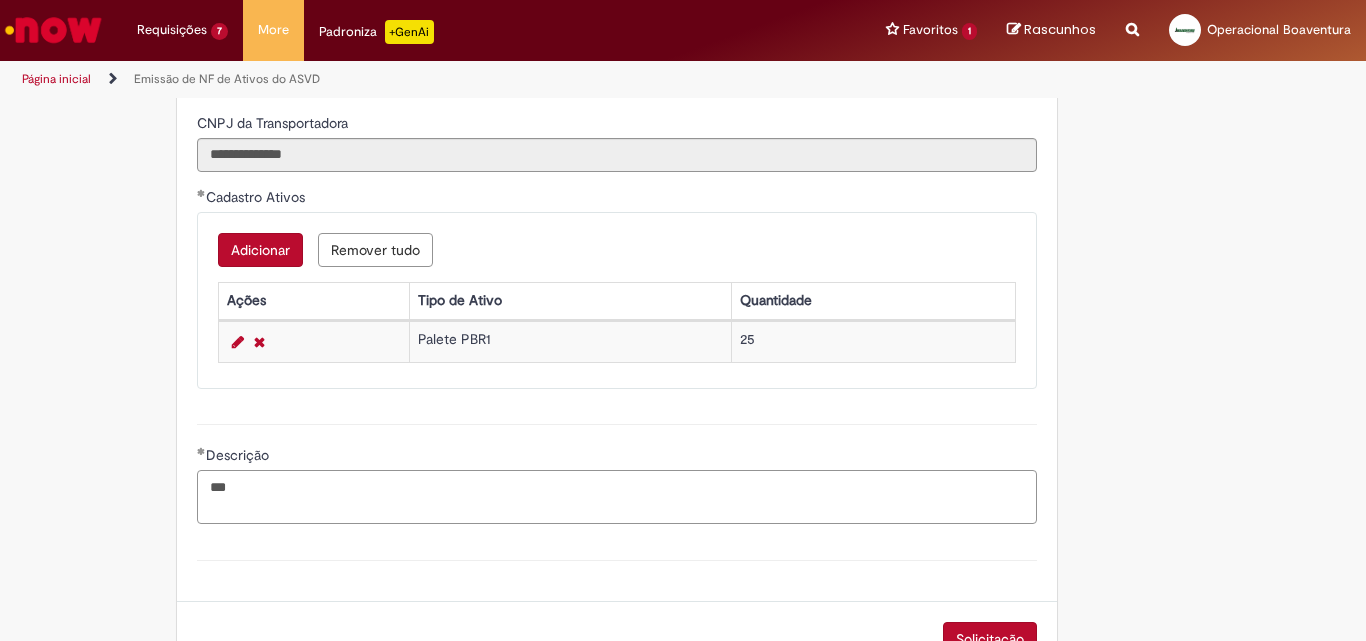 paste on "**********" 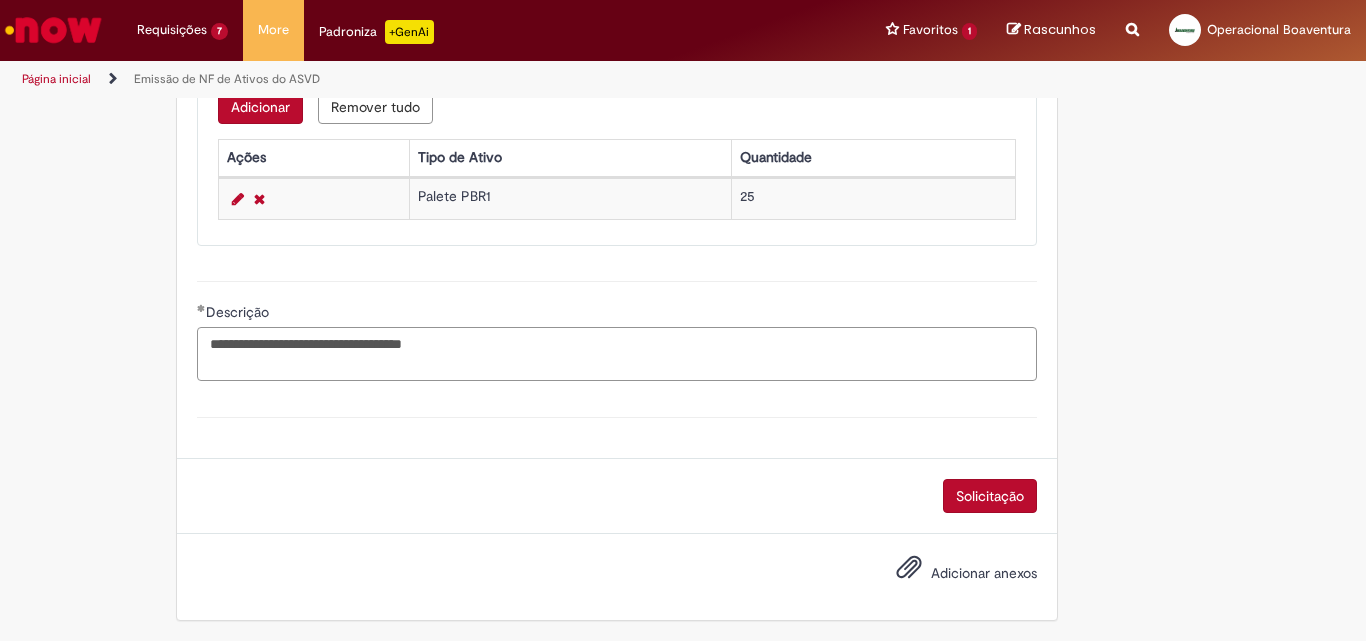 scroll, scrollTop: 1078, scrollLeft: 0, axis: vertical 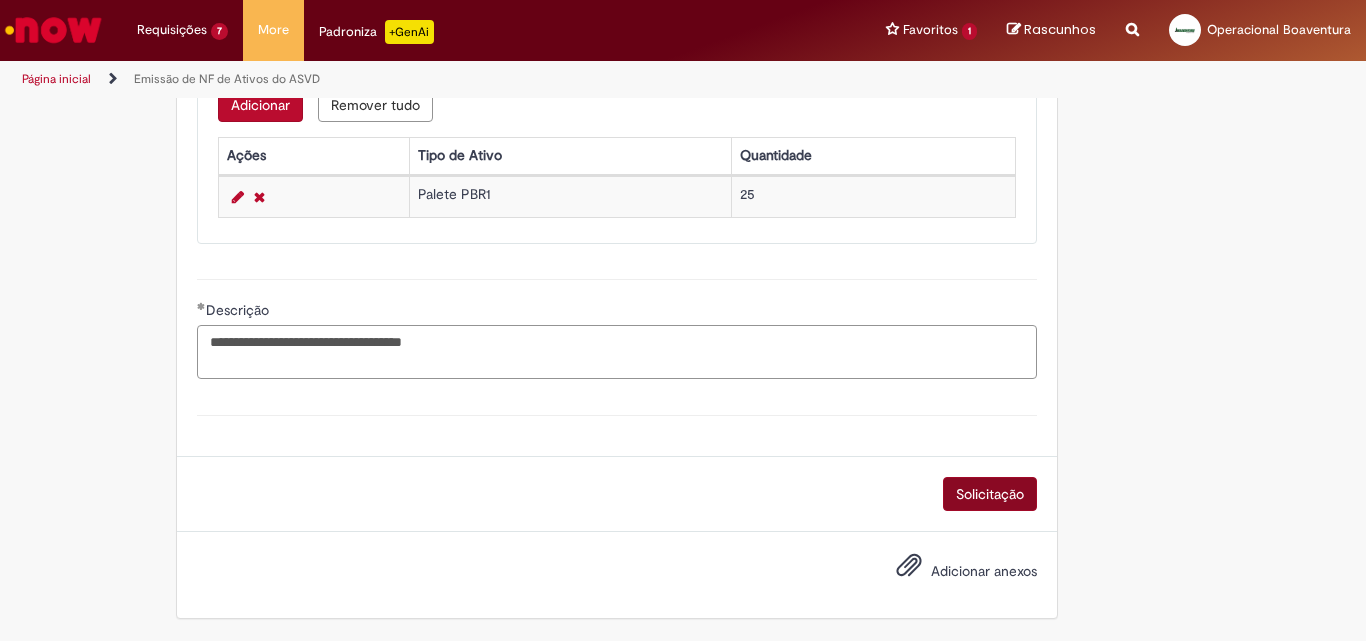 type on "**********" 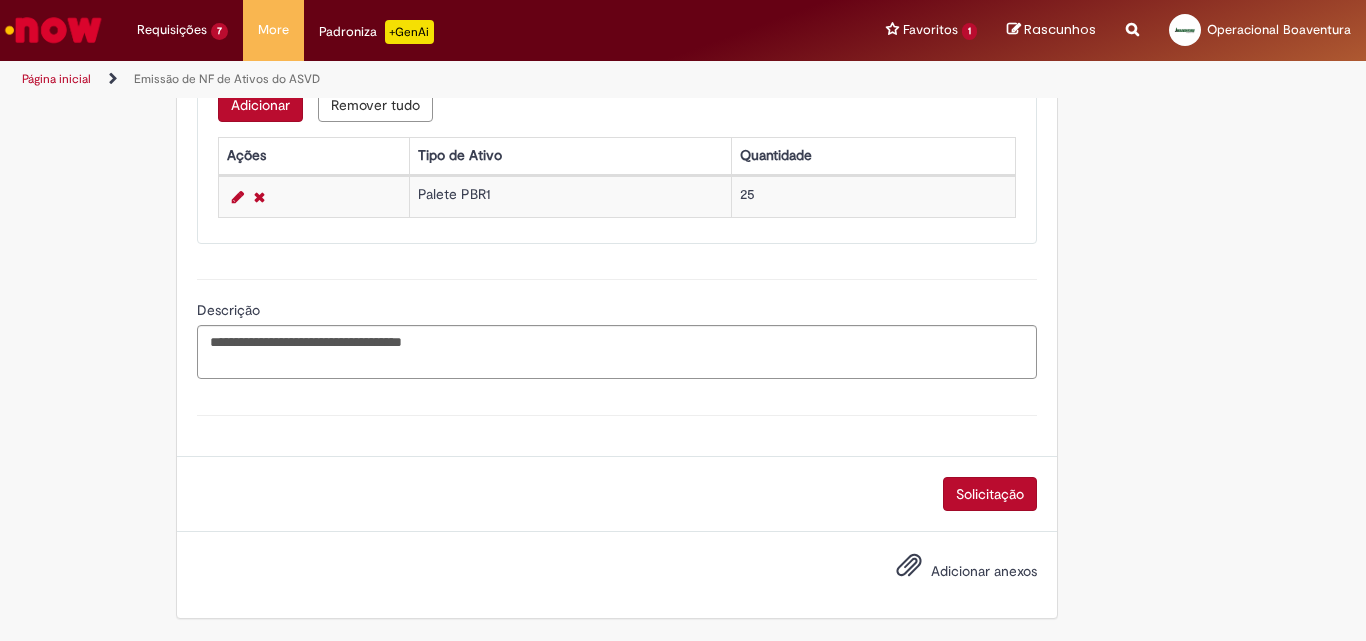 click on "Solicitação" at bounding box center (990, 494) 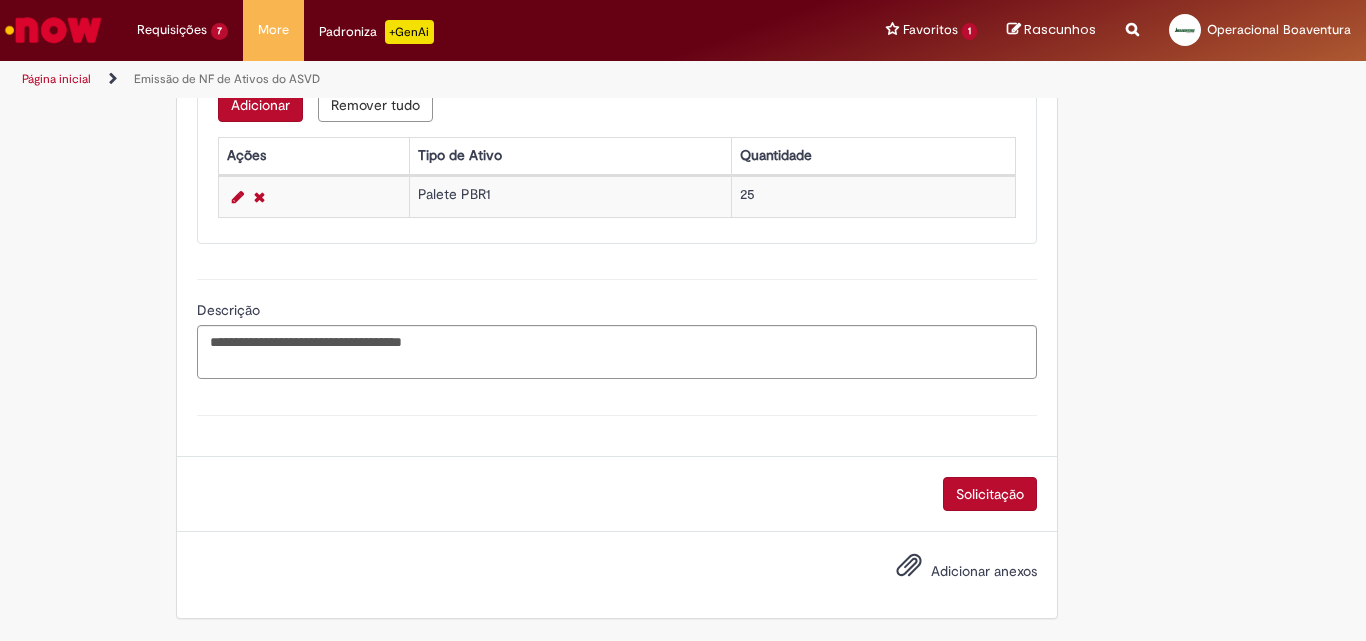 scroll, scrollTop: 1032, scrollLeft: 0, axis: vertical 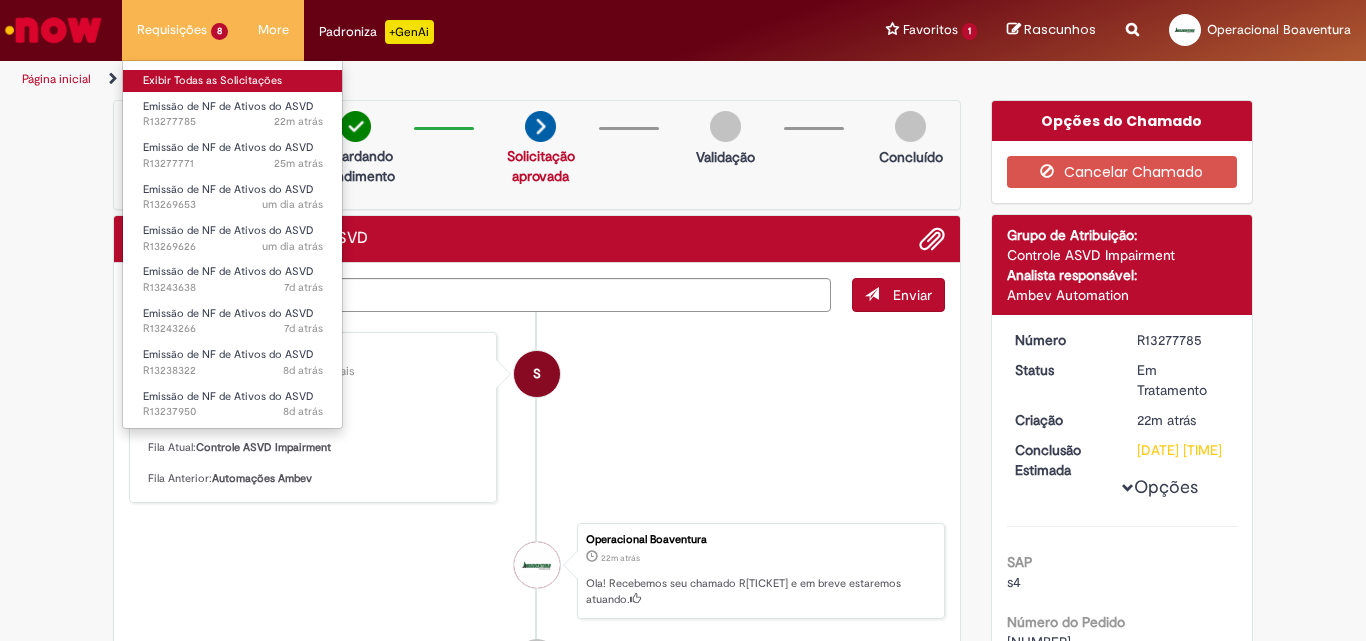 click on "Exibir Todas as Solicitações" at bounding box center (233, 81) 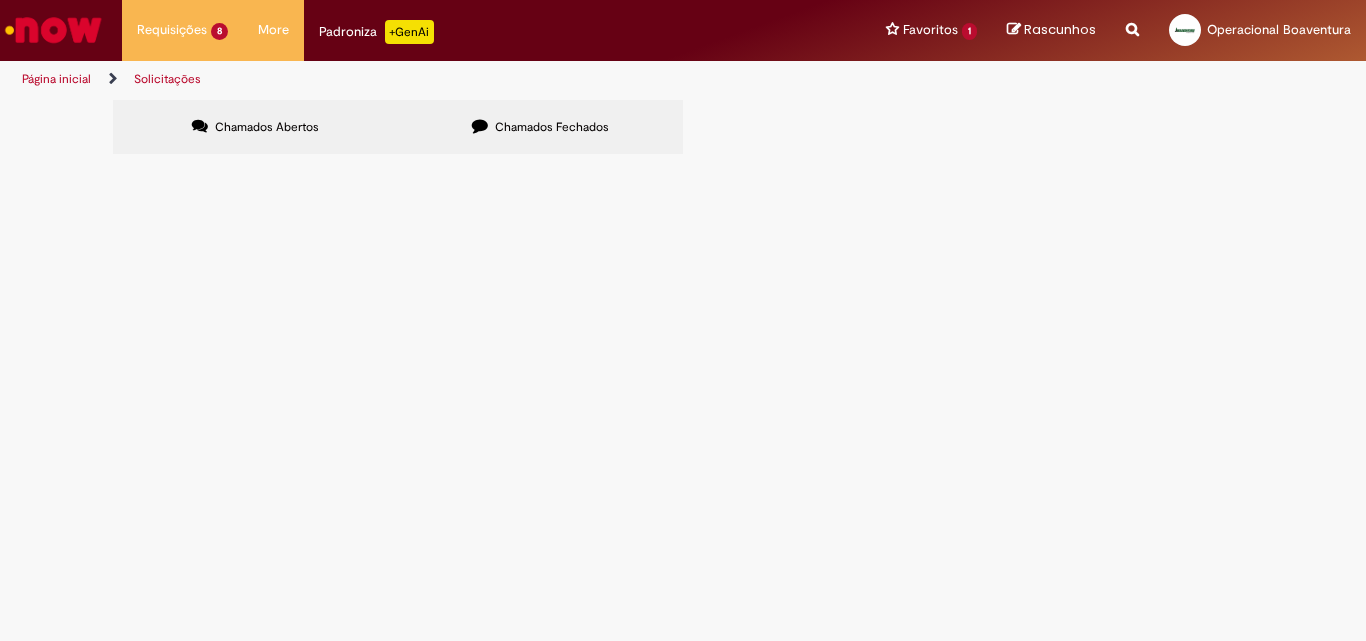 click on "R13277771" at bounding box center (0, 0) 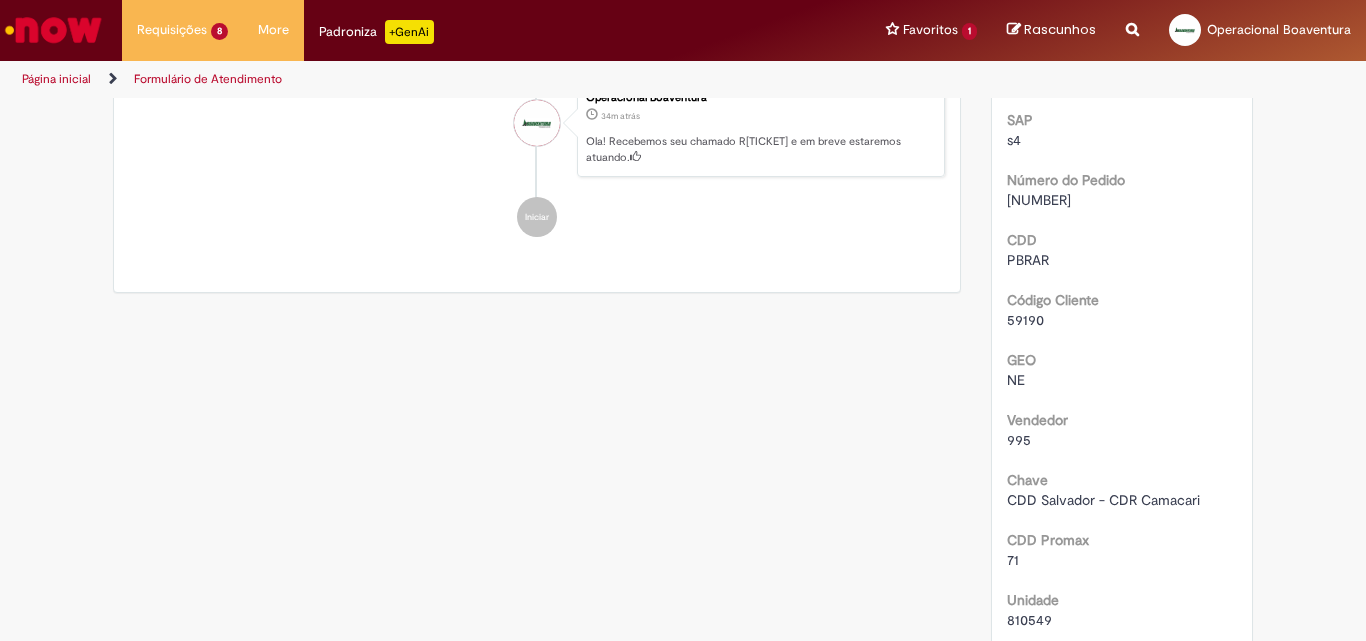 scroll, scrollTop: 400, scrollLeft: 0, axis: vertical 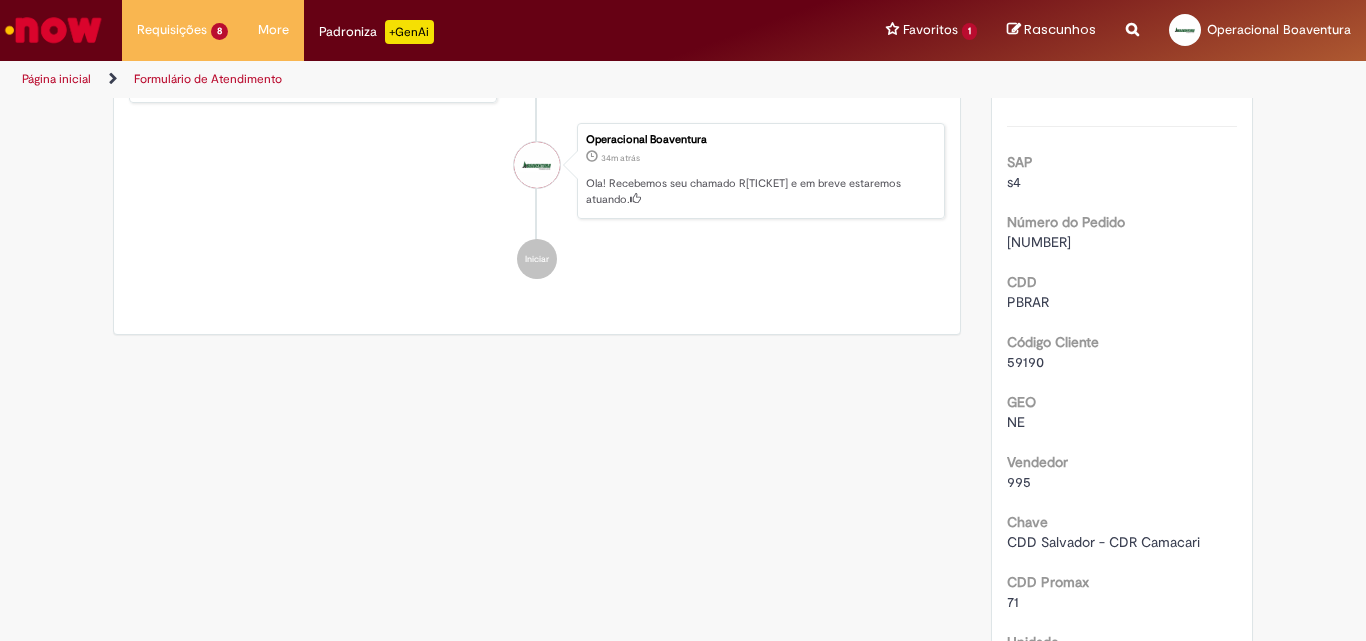 drag, startPoint x: 880, startPoint y: 389, endPoint x: 864, endPoint y: 379, distance: 18.867962 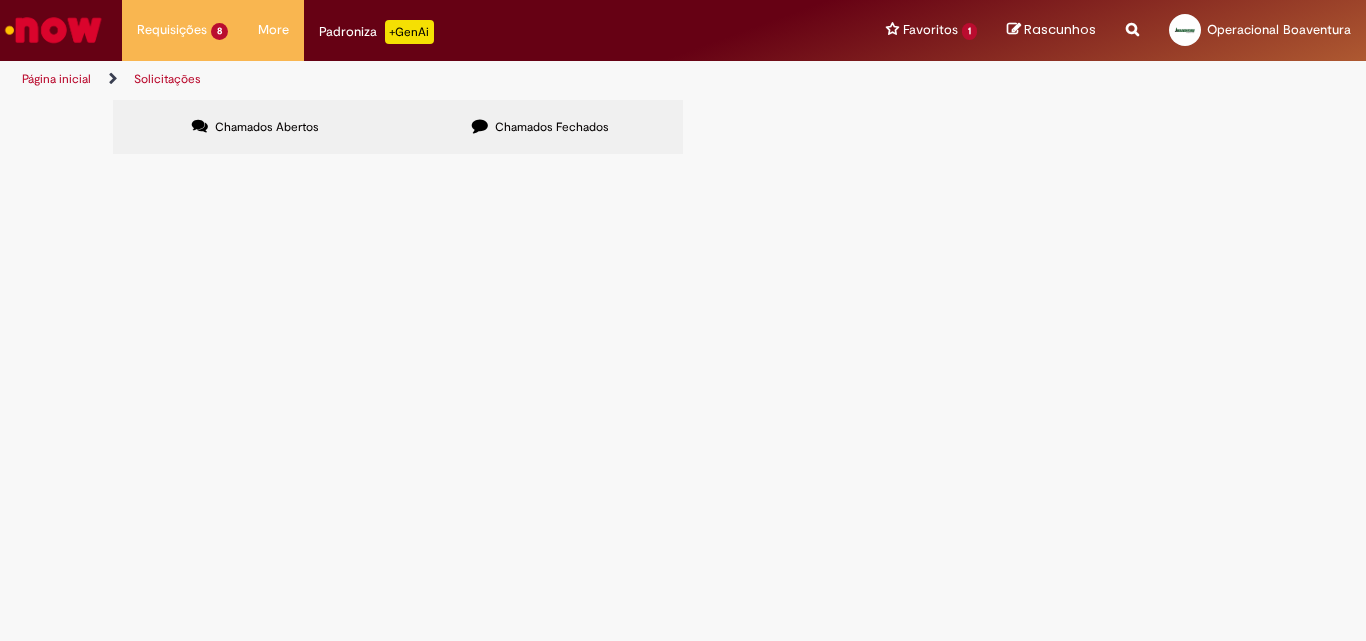 scroll, scrollTop: 0, scrollLeft: 0, axis: both 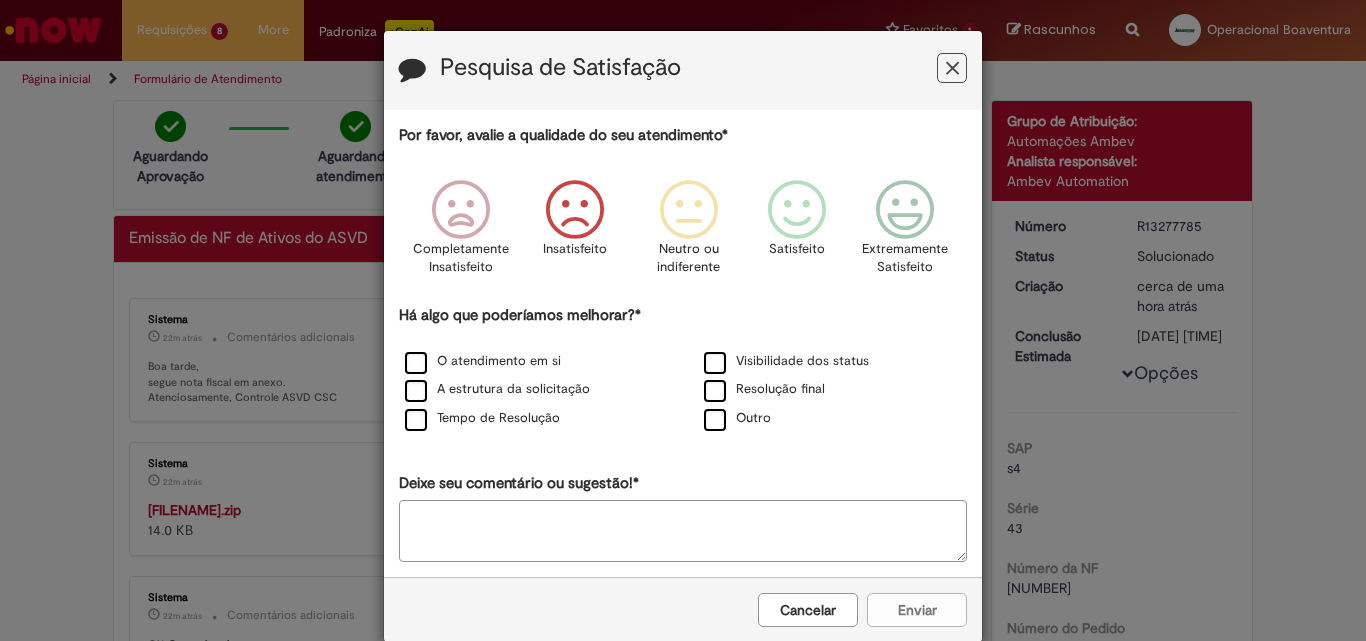 click on "Insatisfeito" at bounding box center [575, 233] 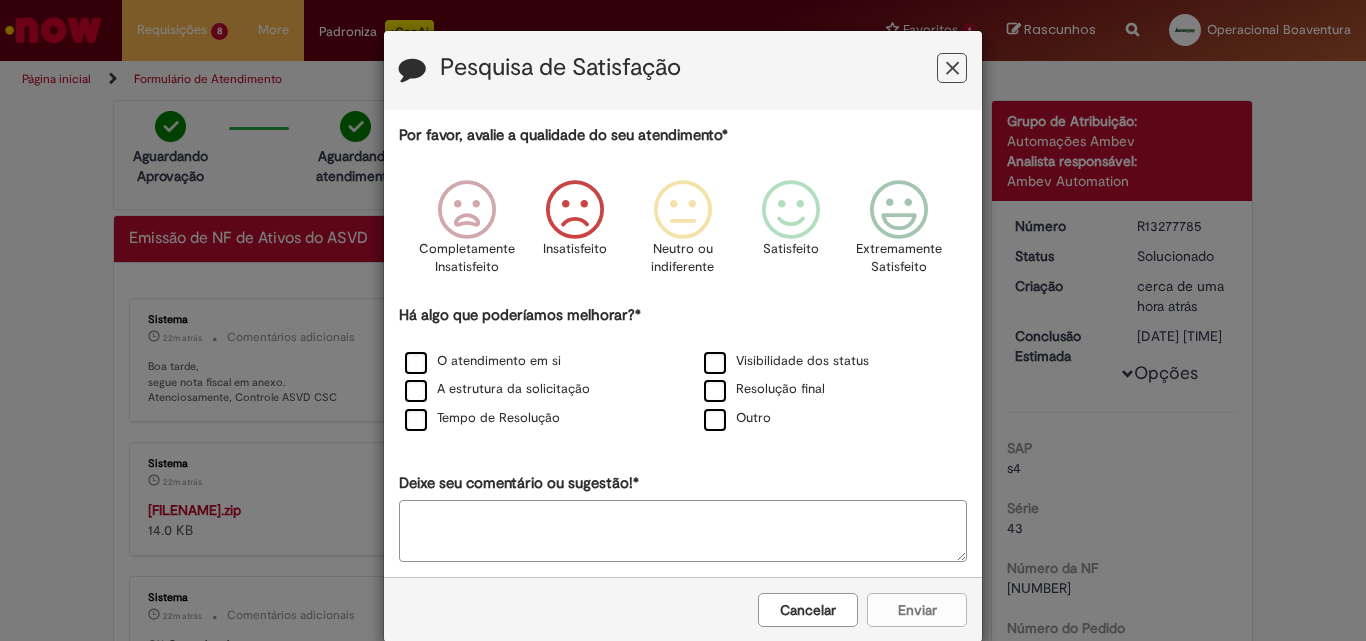click at bounding box center (952, 68) 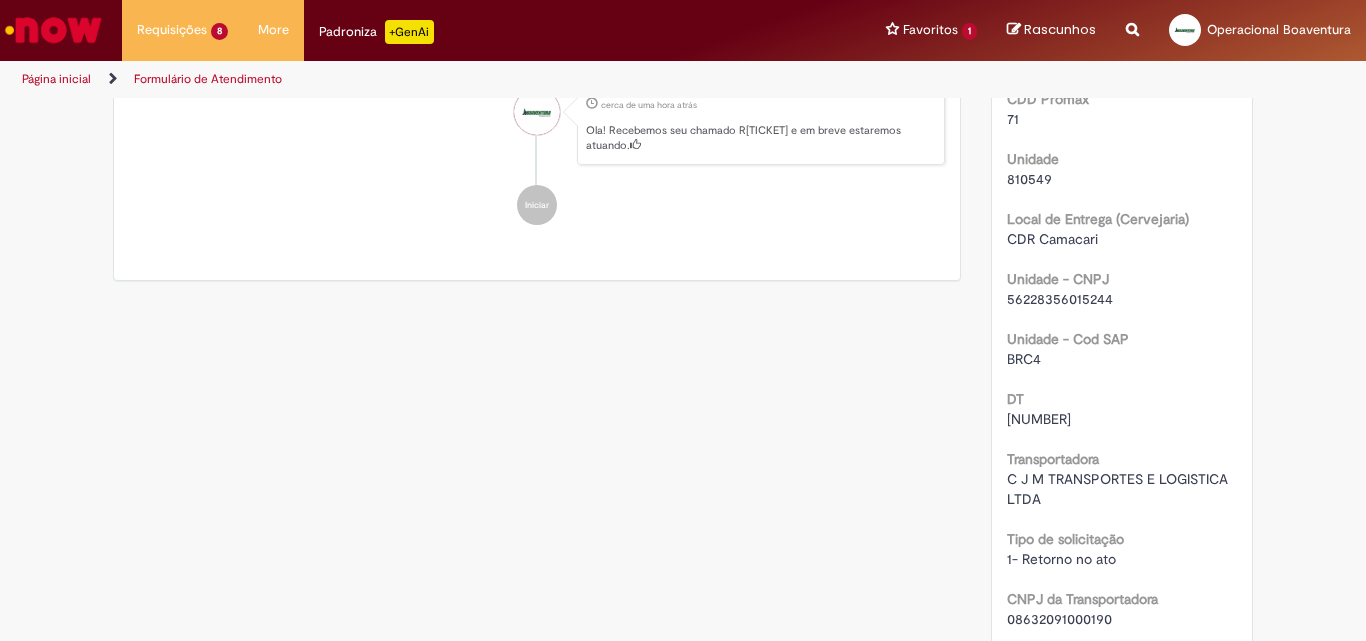 scroll, scrollTop: 933, scrollLeft: 0, axis: vertical 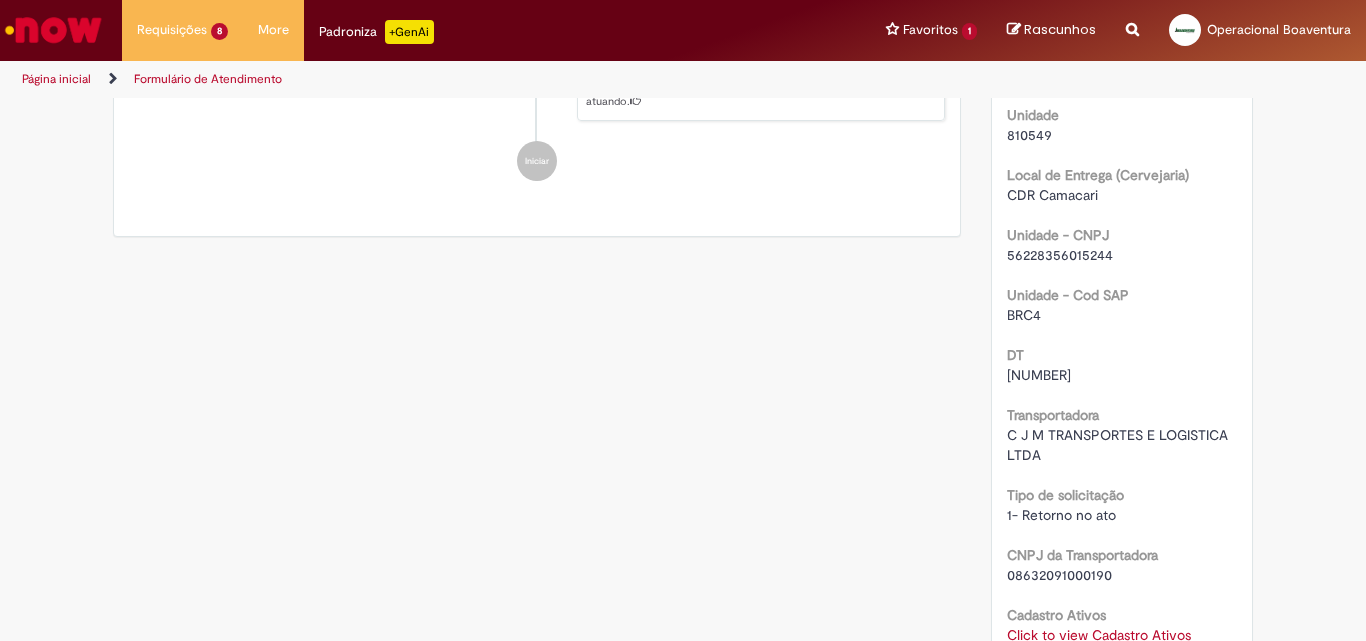 click on "[NUMBER]" at bounding box center [1039, 375] 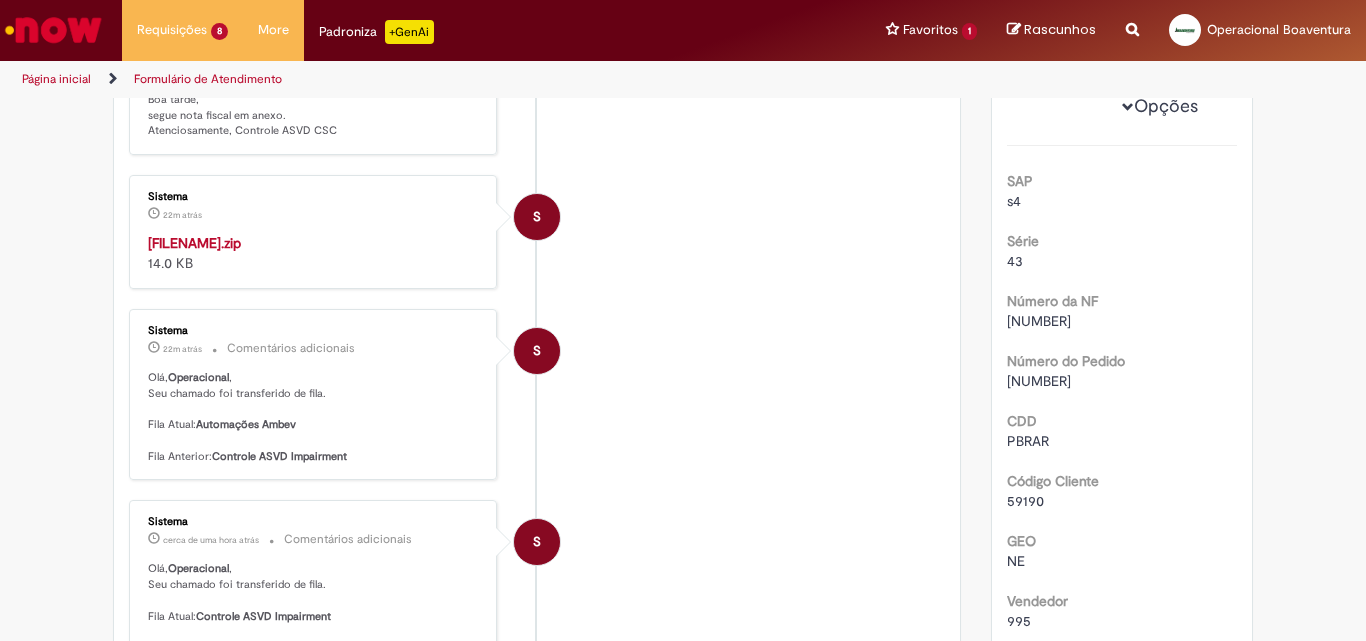 scroll, scrollTop: 133, scrollLeft: 0, axis: vertical 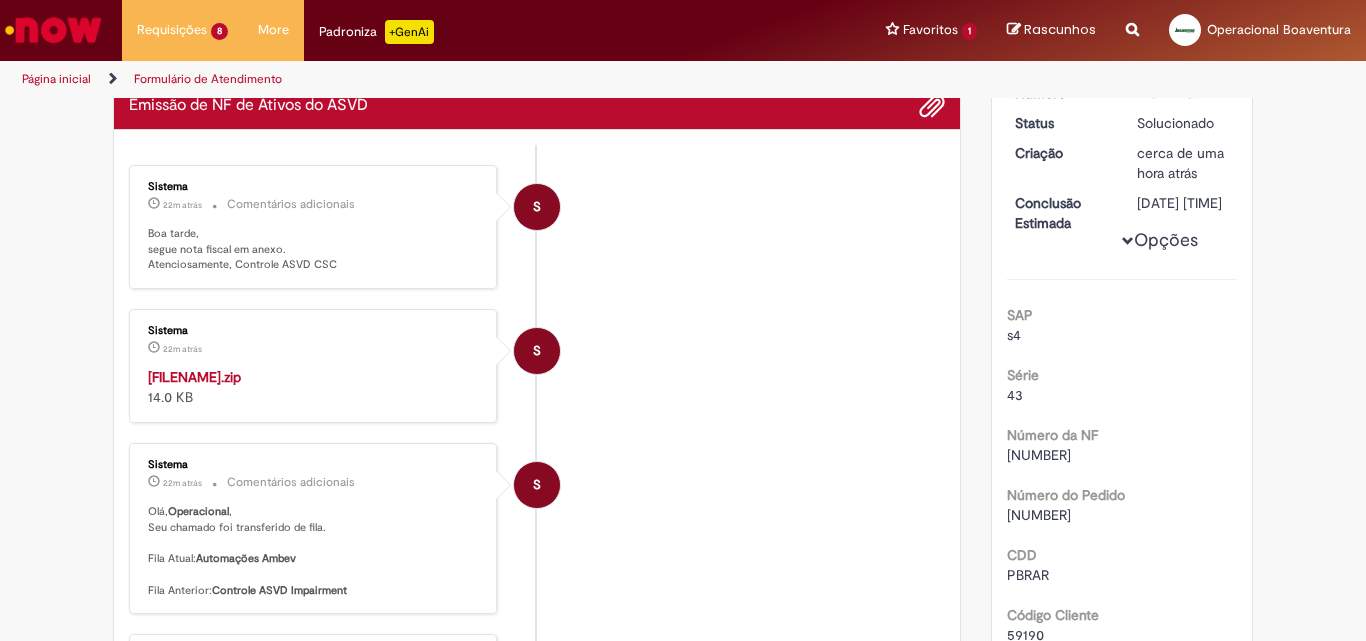 click on "[FILENAME].zip" at bounding box center (194, 377) 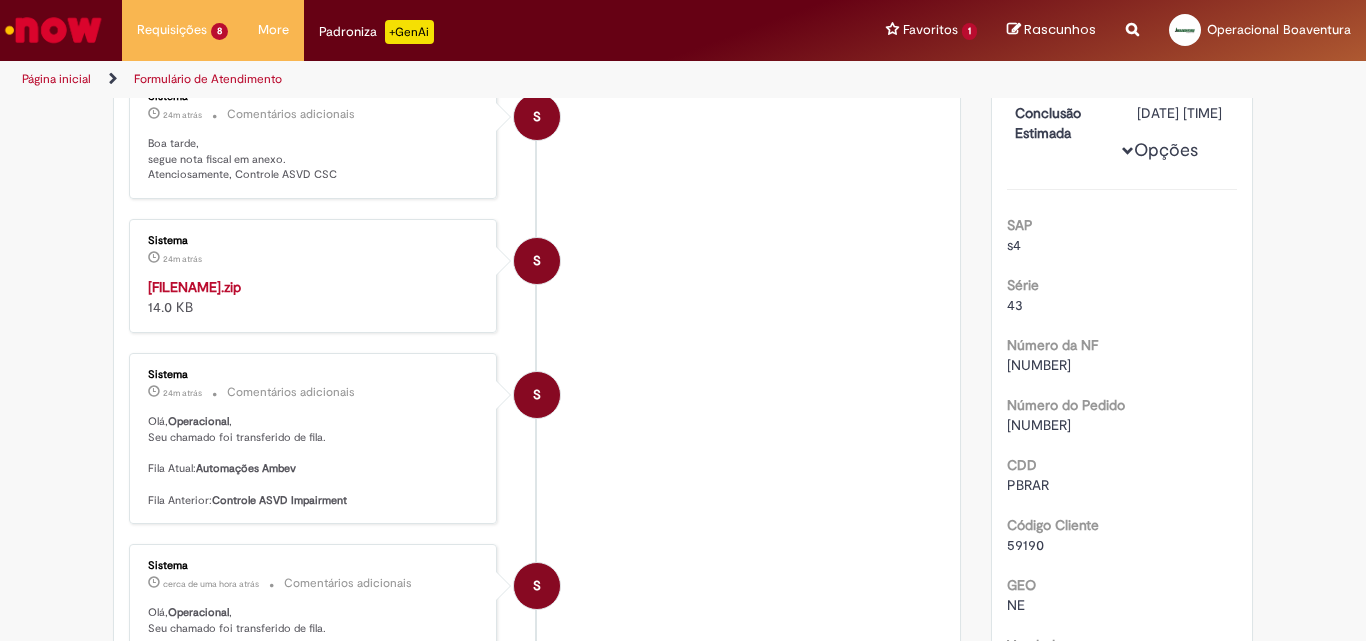scroll, scrollTop: 267, scrollLeft: 0, axis: vertical 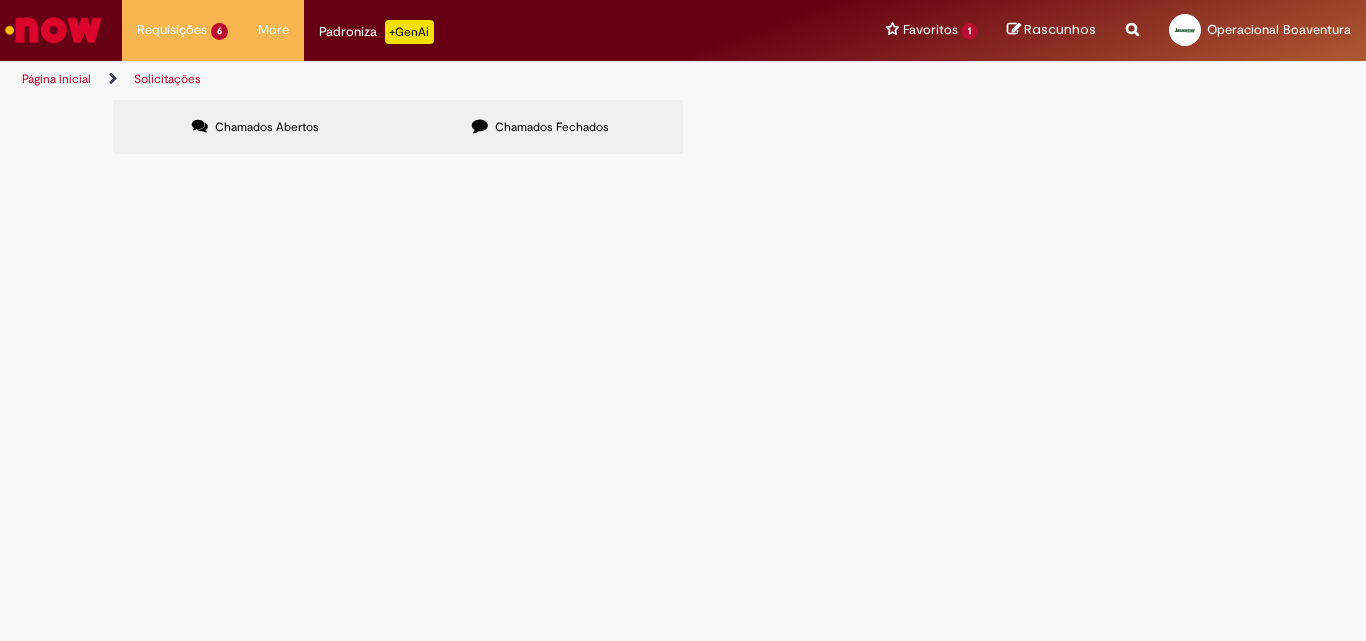 click on "Chamados Fechados" at bounding box center (540, 127) 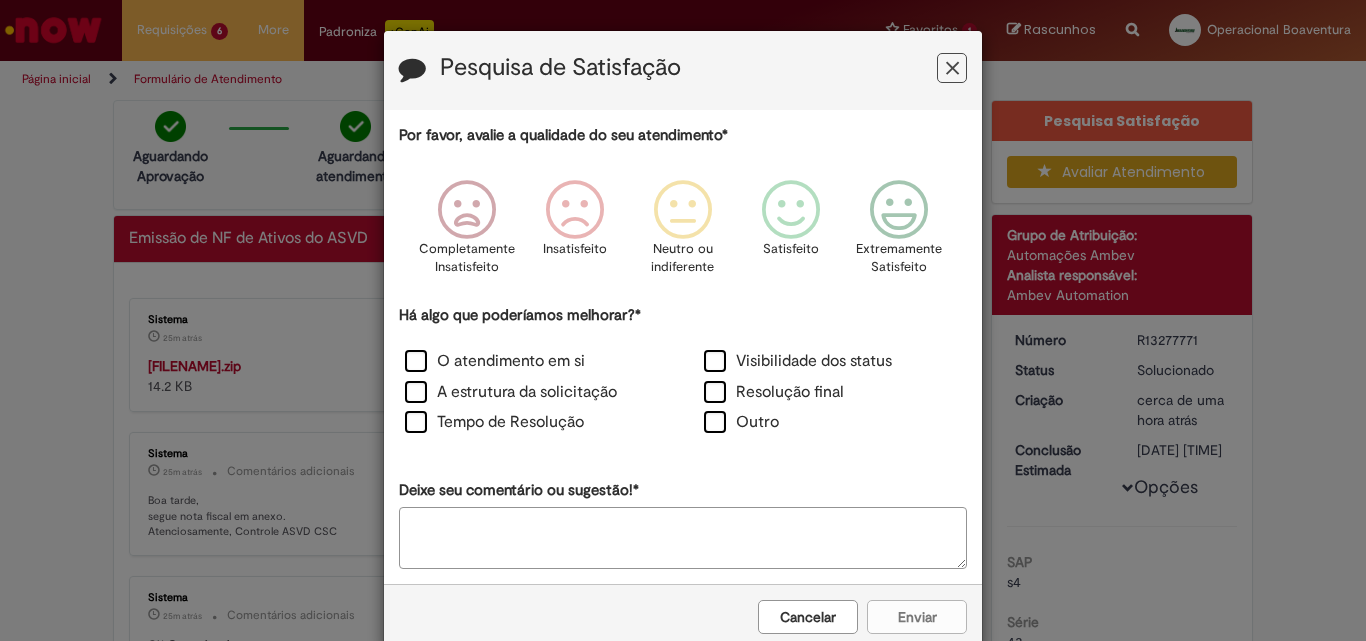 click at bounding box center [952, 68] 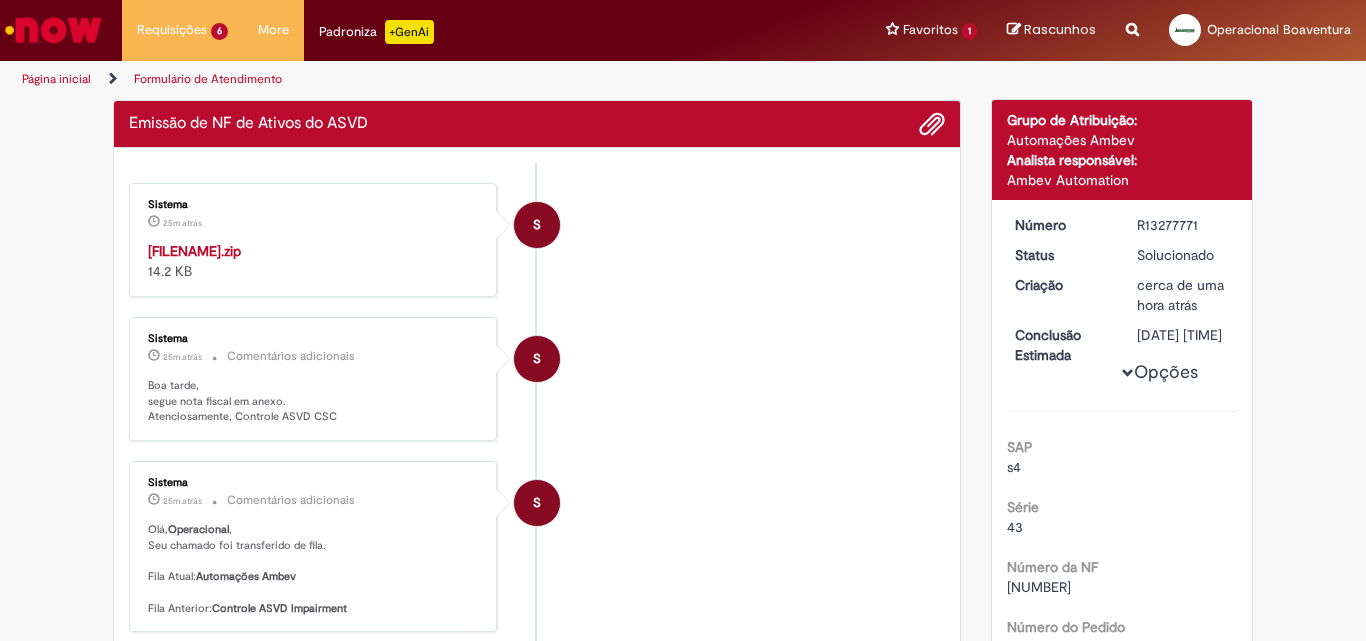 scroll, scrollTop: 0, scrollLeft: 0, axis: both 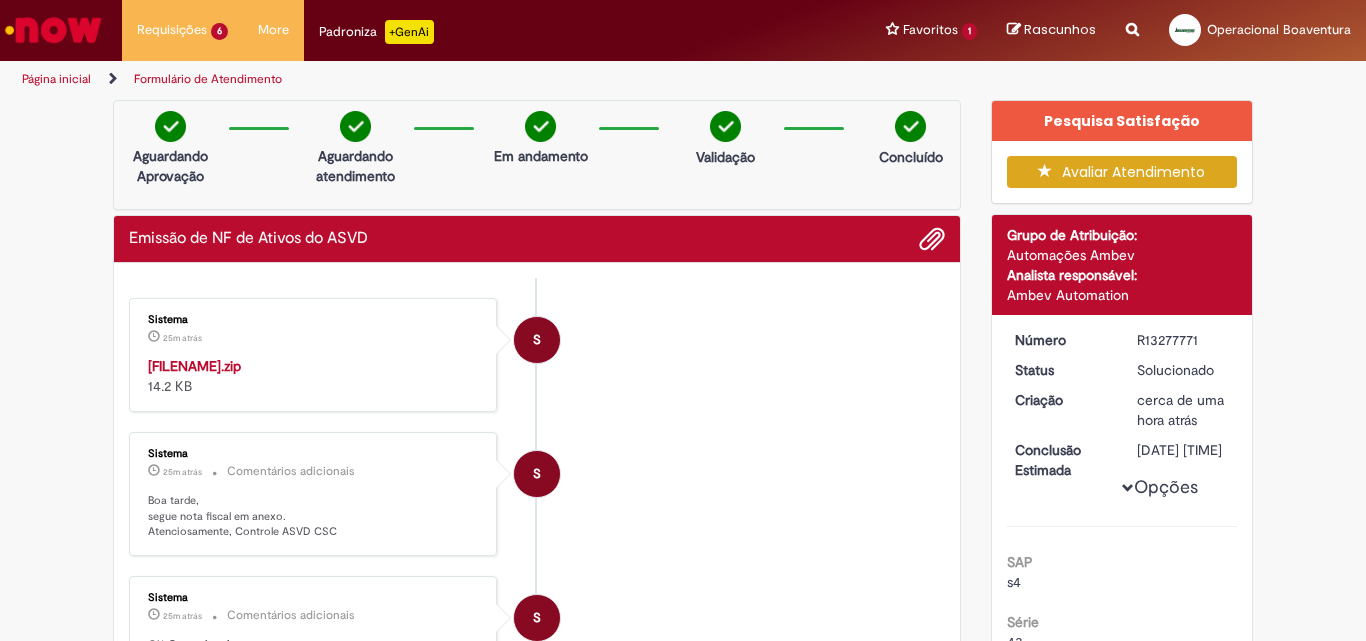 click on "[FILENAME].zip" at bounding box center [194, 366] 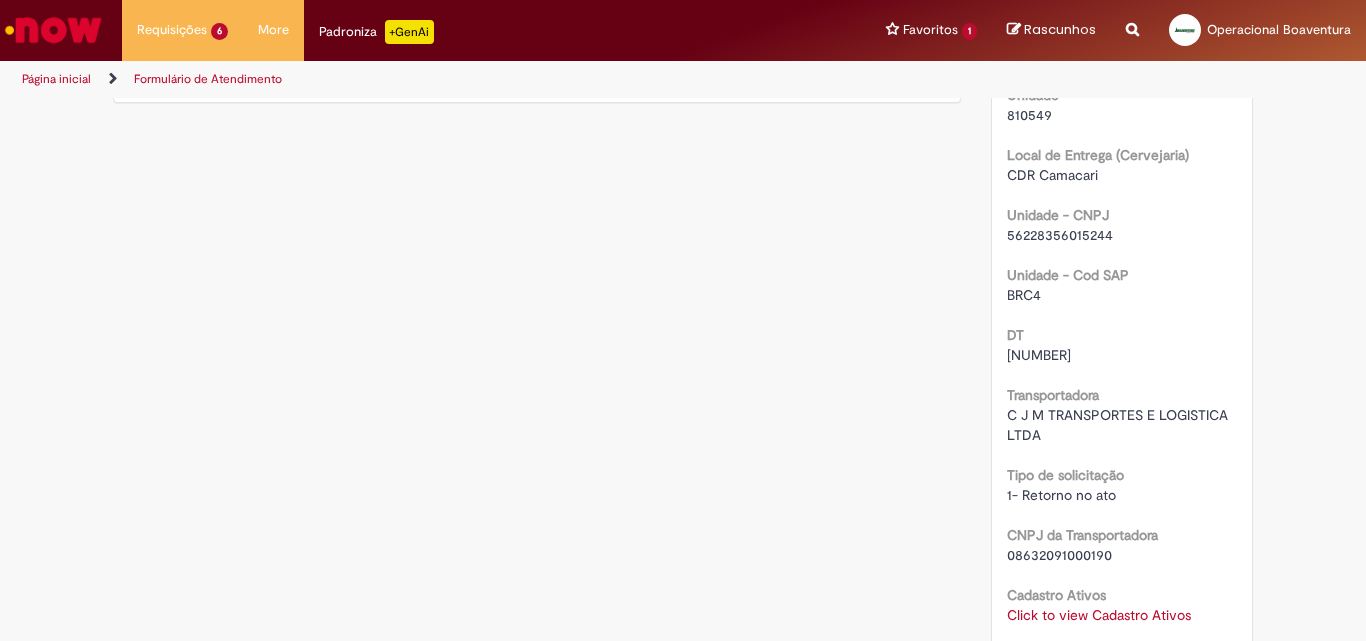 scroll, scrollTop: 1200, scrollLeft: 0, axis: vertical 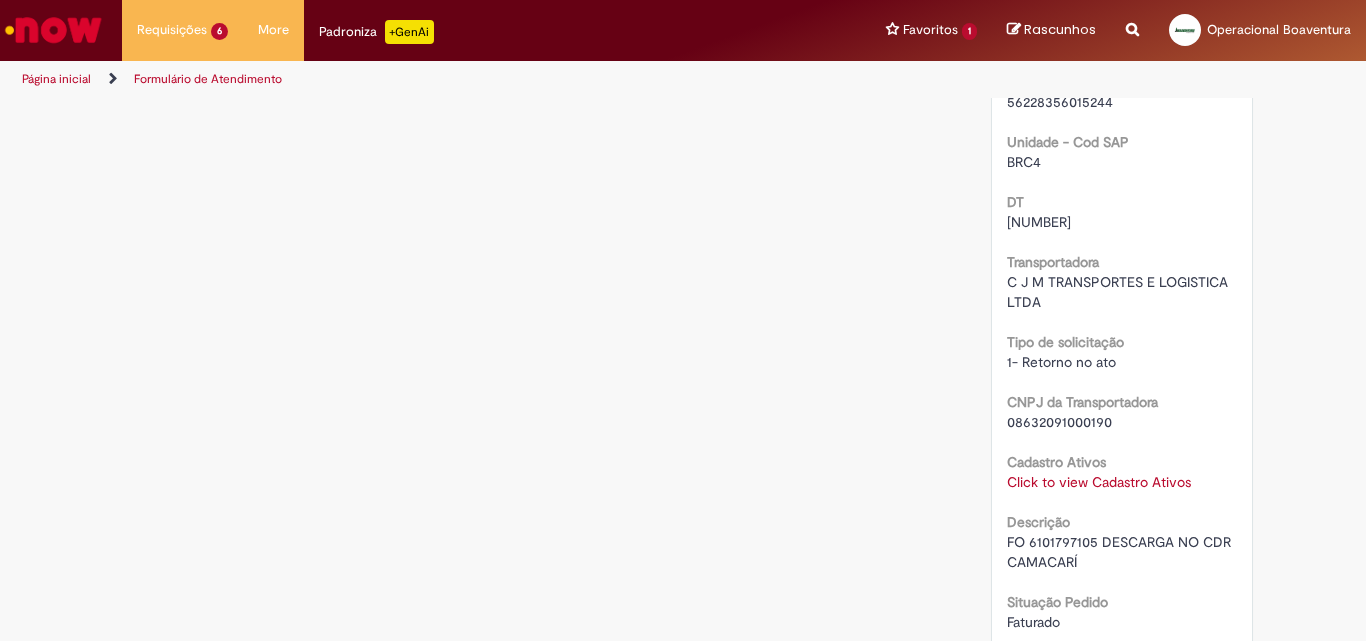 click on "[NUMBER]" at bounding box center [1039, 222] 